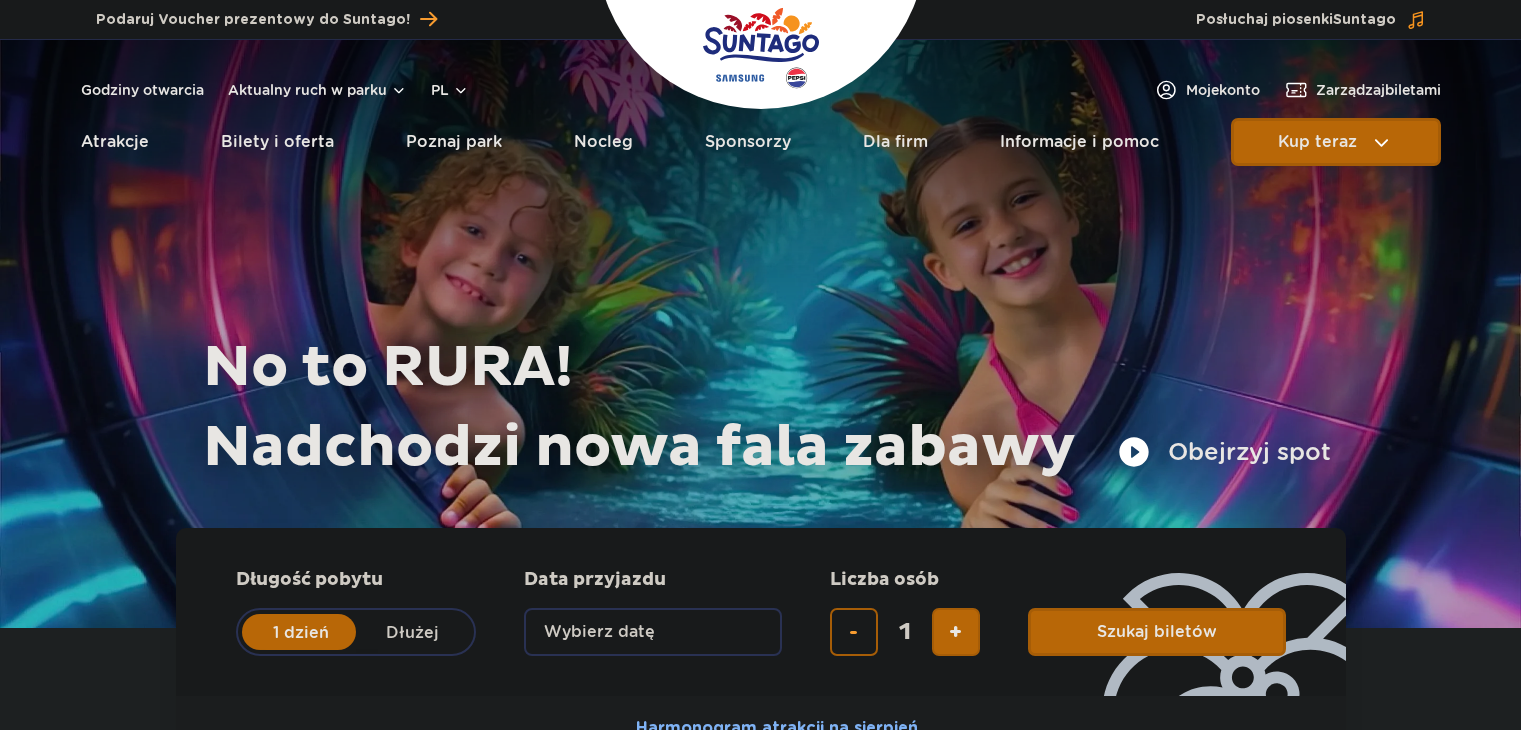 scroll, scrollTop: 0, scrollLeft: 0, axis: both 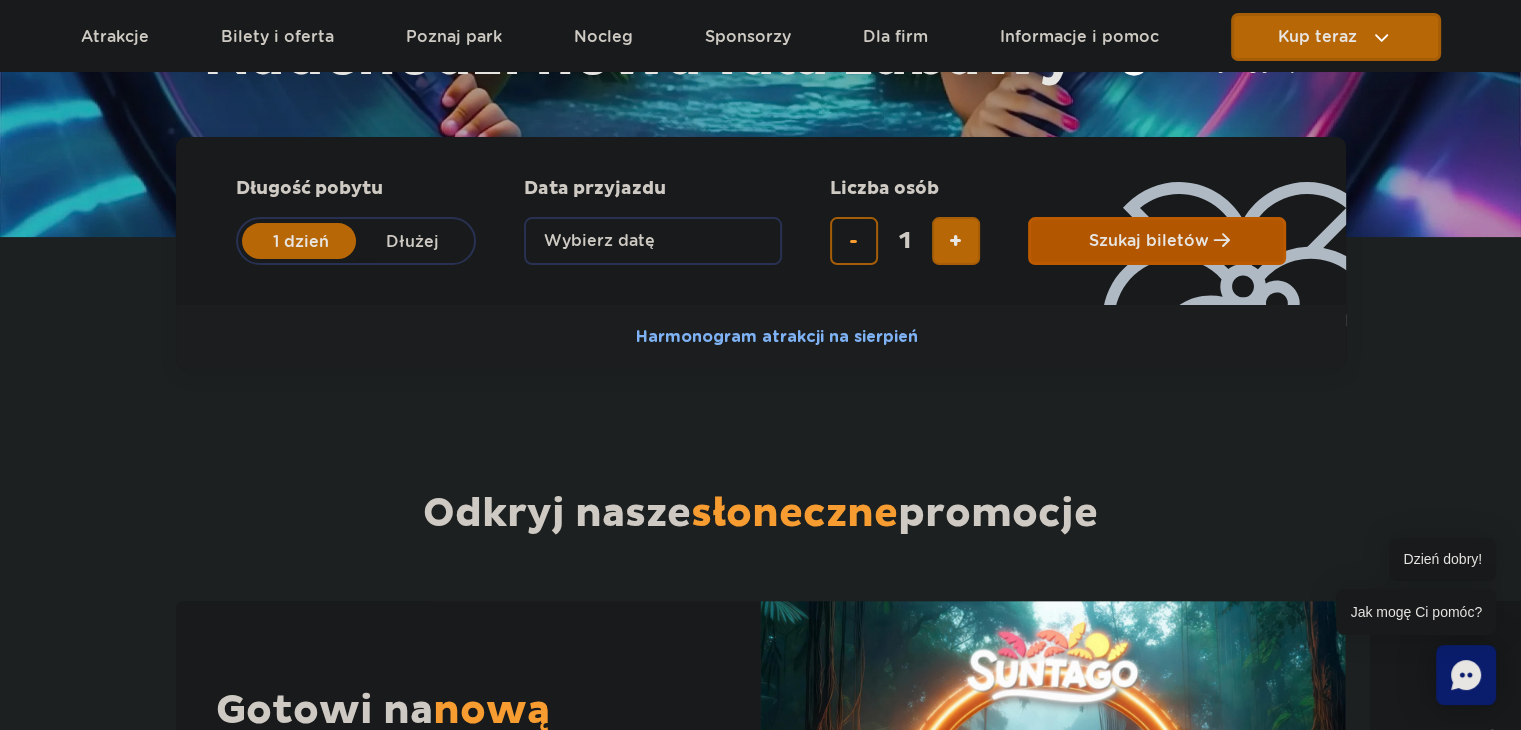 click on "Szukaj biletów" at bounding box center [1149, 241] 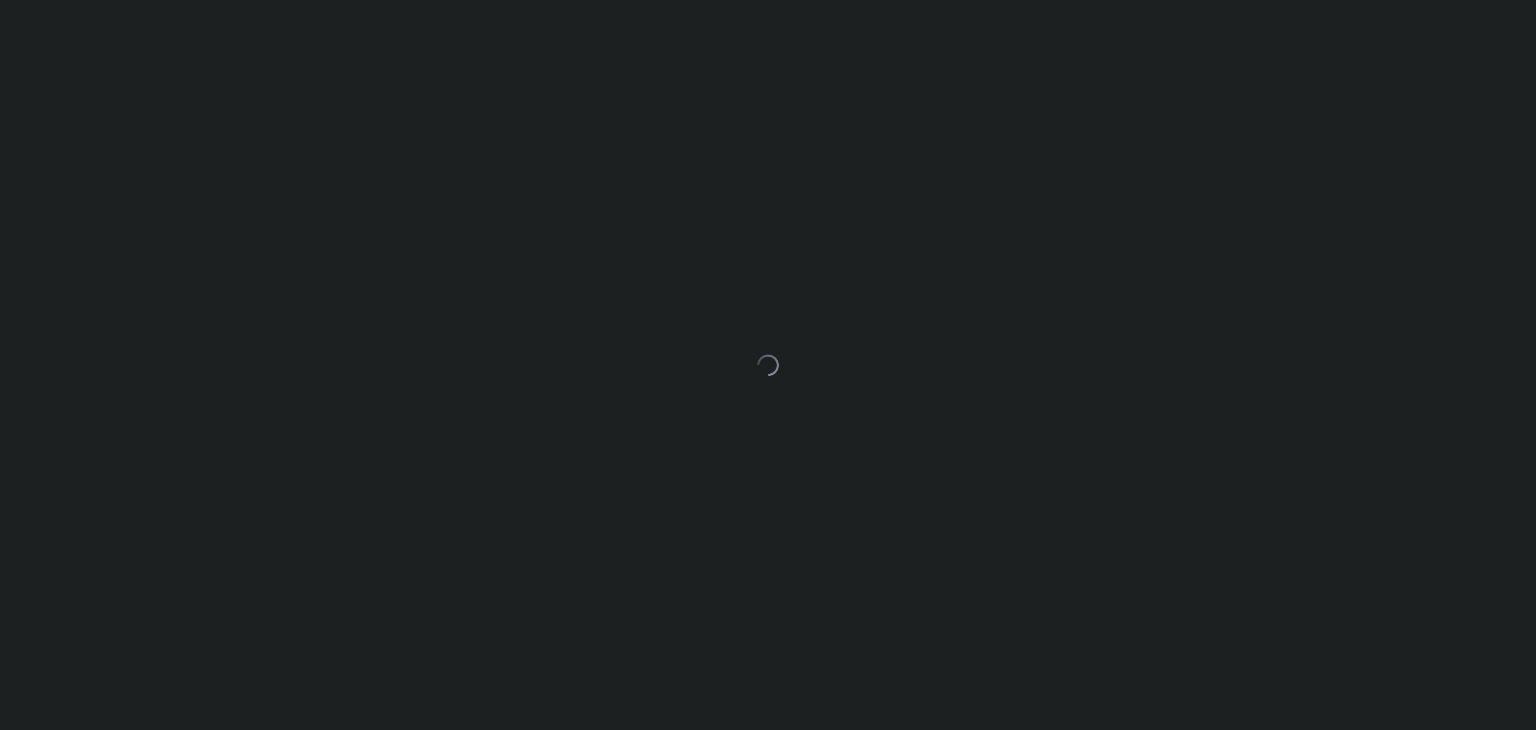 scroll, scrollTop: 0, scrollLeft: 0, axis: both 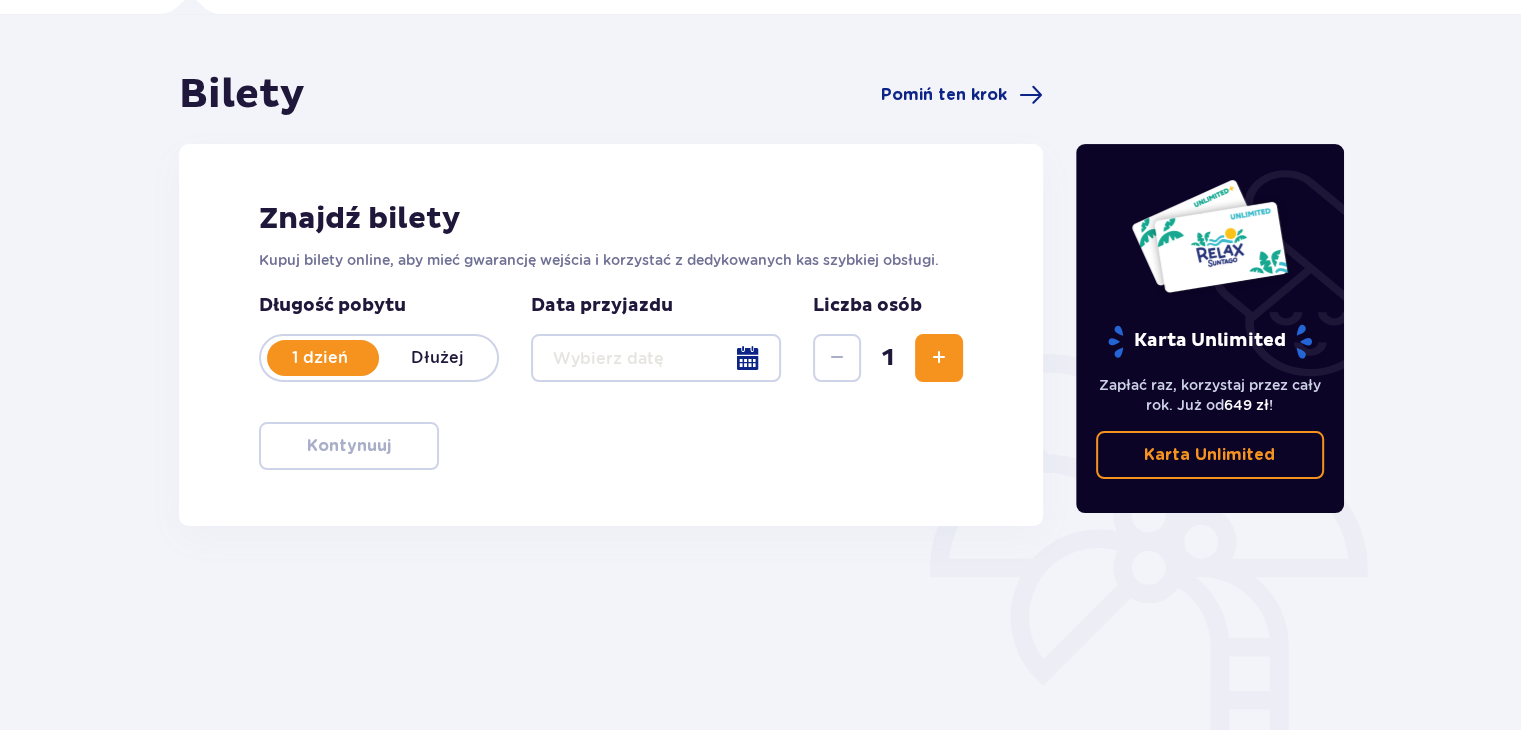 click at bounding box center [656, 358] 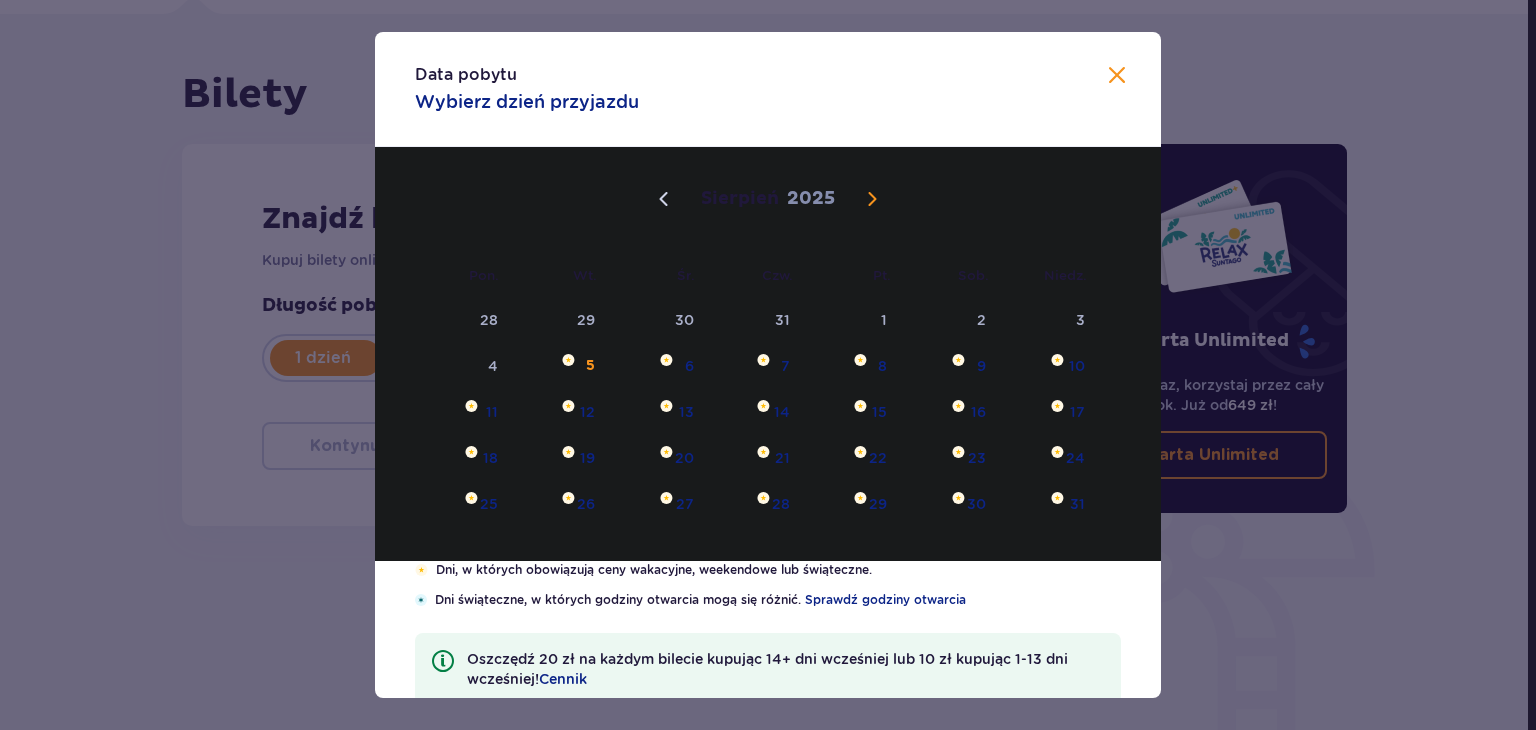 click at bounding box center [872, 199] 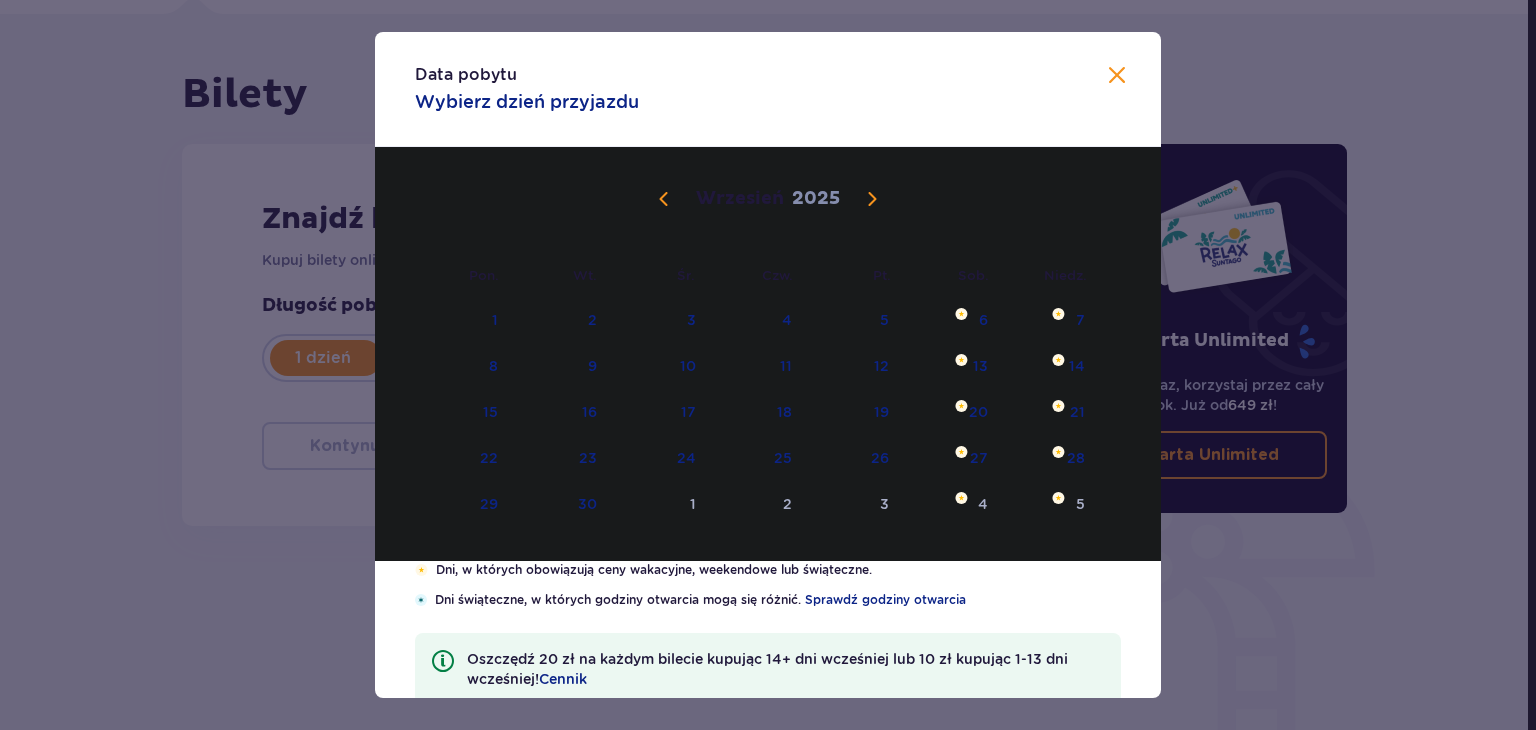 click at bounding box center (872, 199) 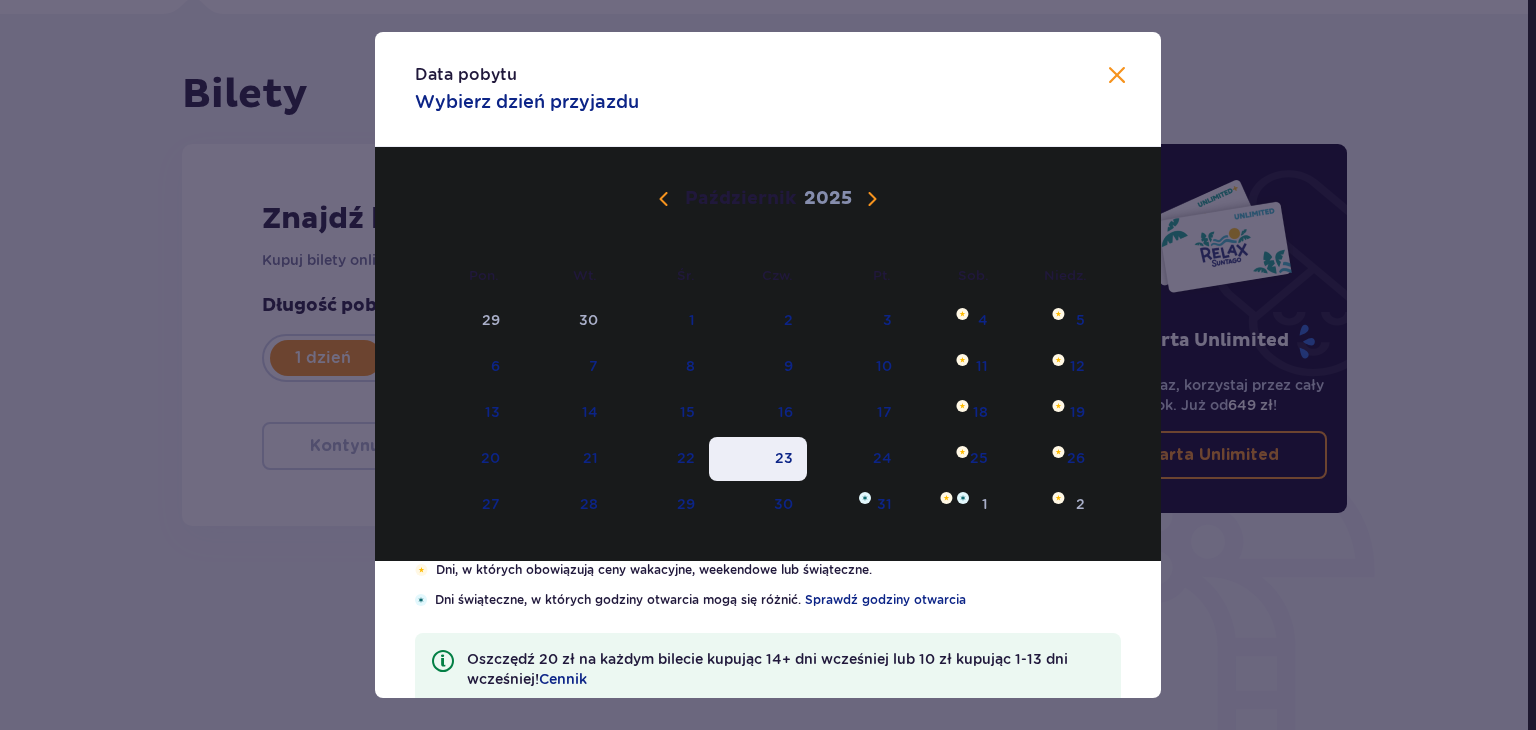 click on "23" at bounding box center [784, 458] 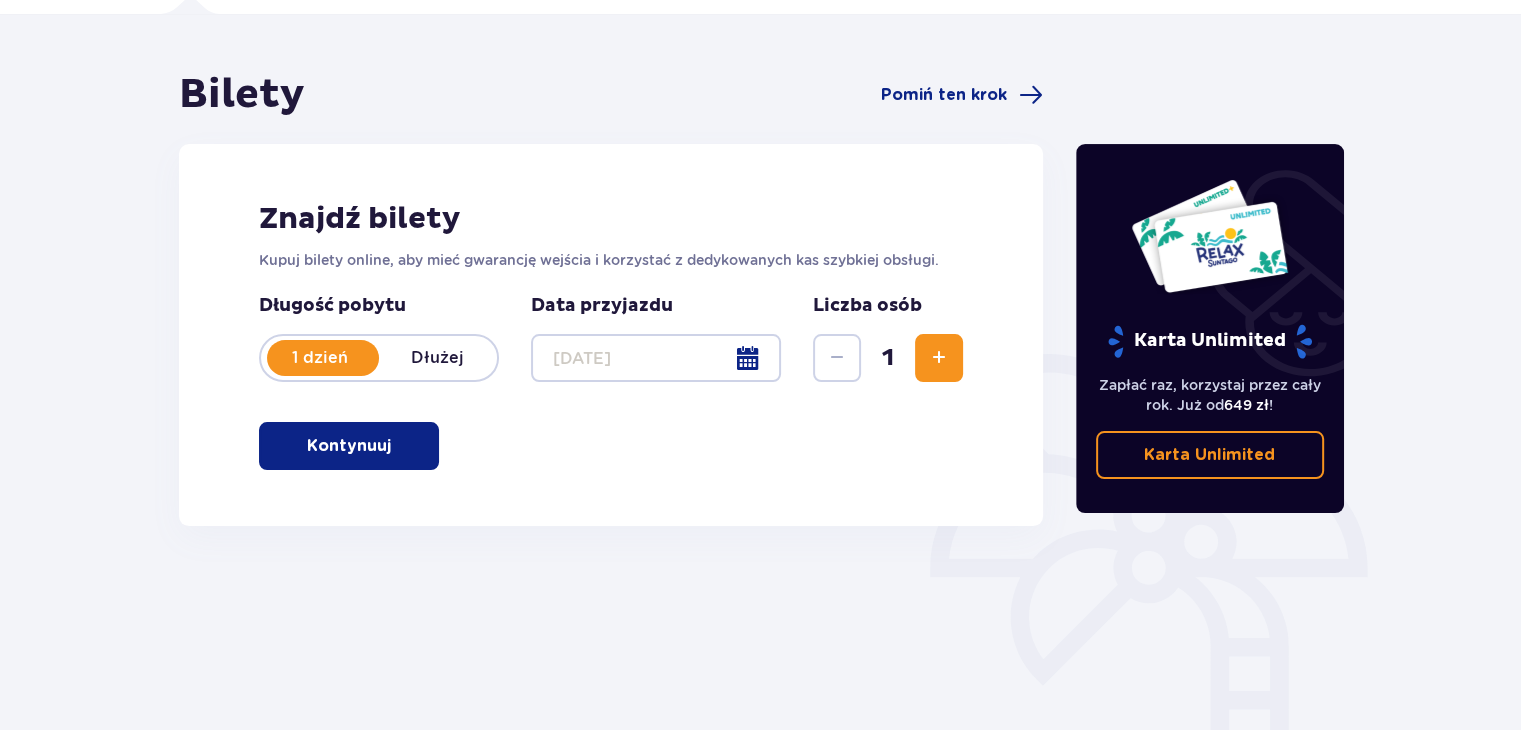 click at bounding box center (395, 446) 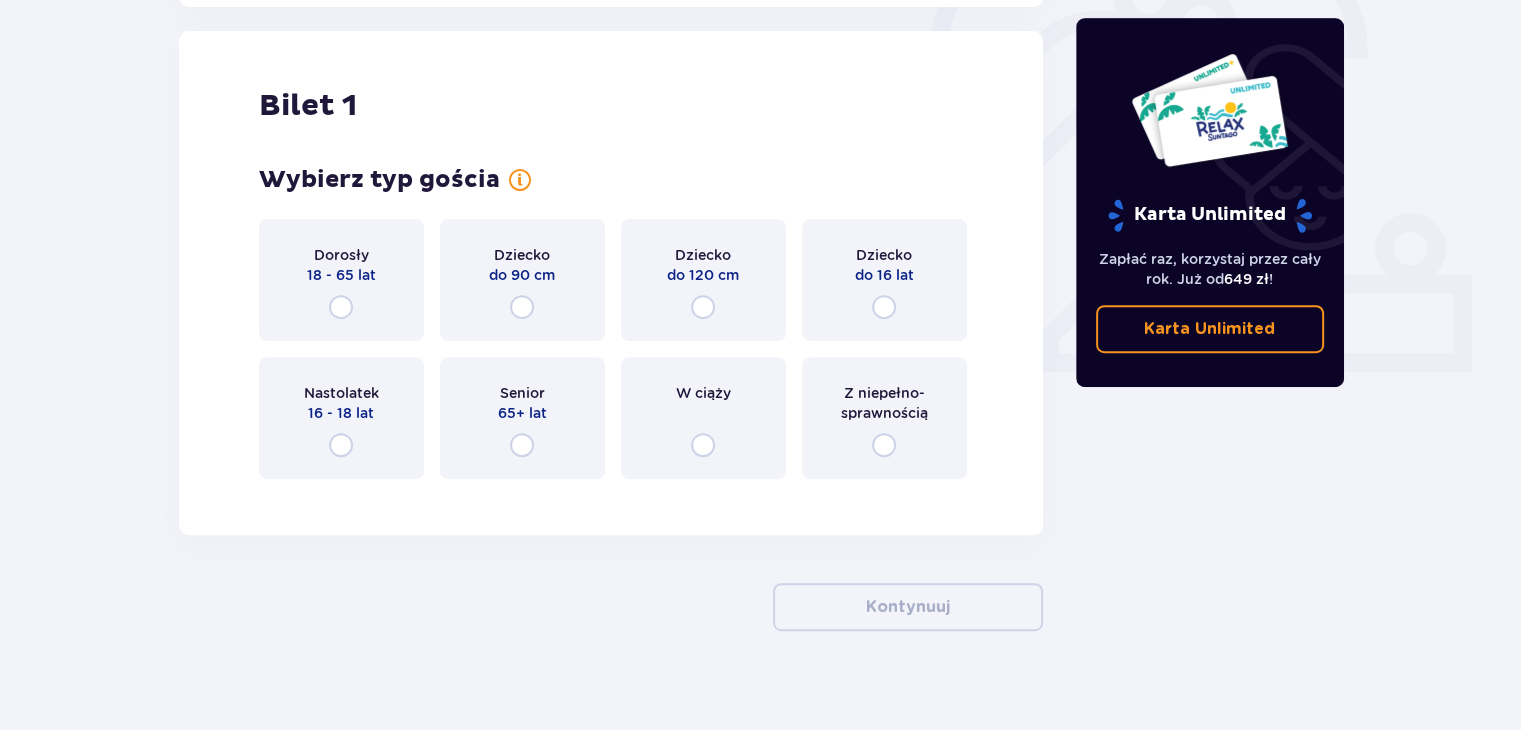 scroll, scrollTop: 668, scrollLeft: 0, axis: vertical 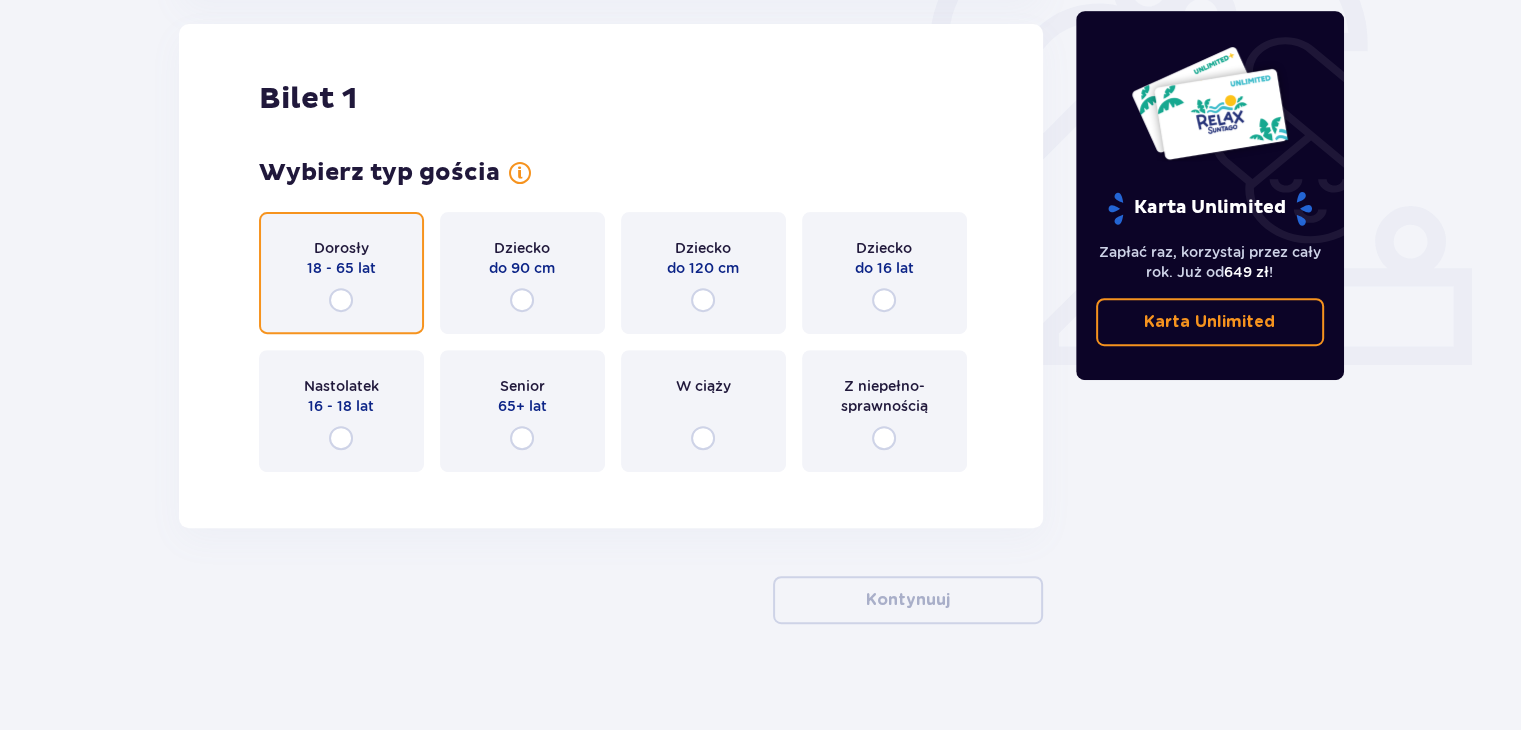 click at bounding box center (341, 300) 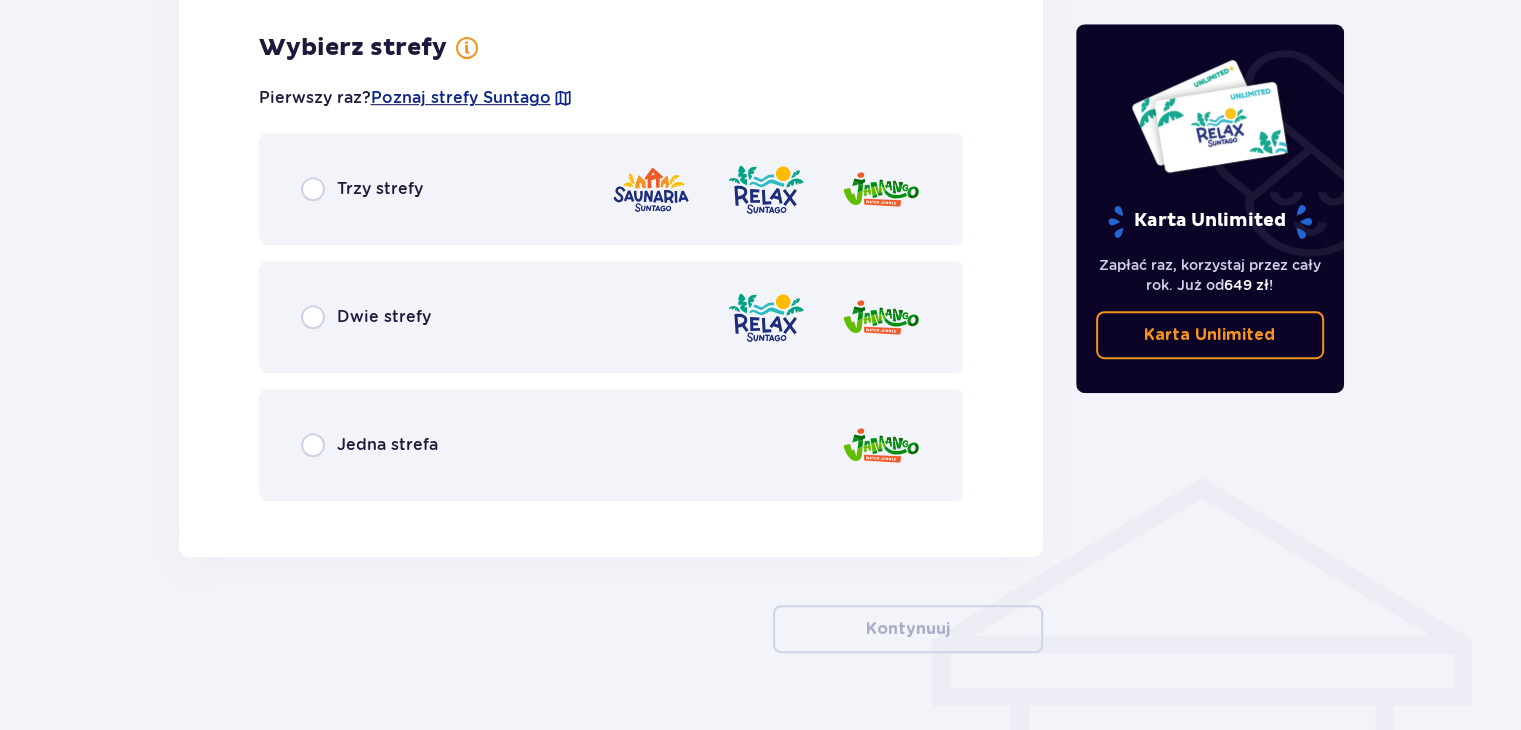 scroll, scrollTop: 1156, scrollLeft: 0, axis: vertical 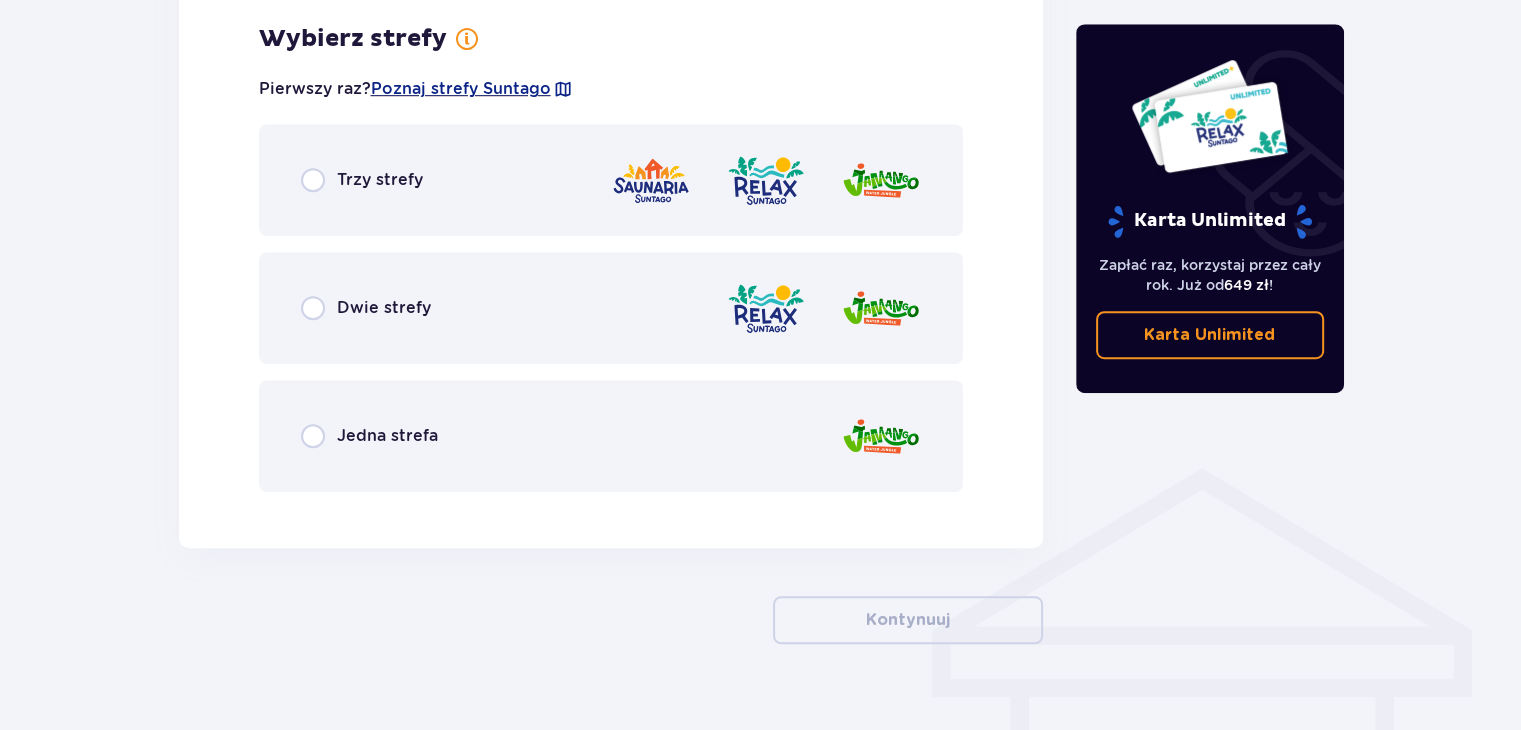 click on "Trzy strefy" at bounding box center (362, 180) 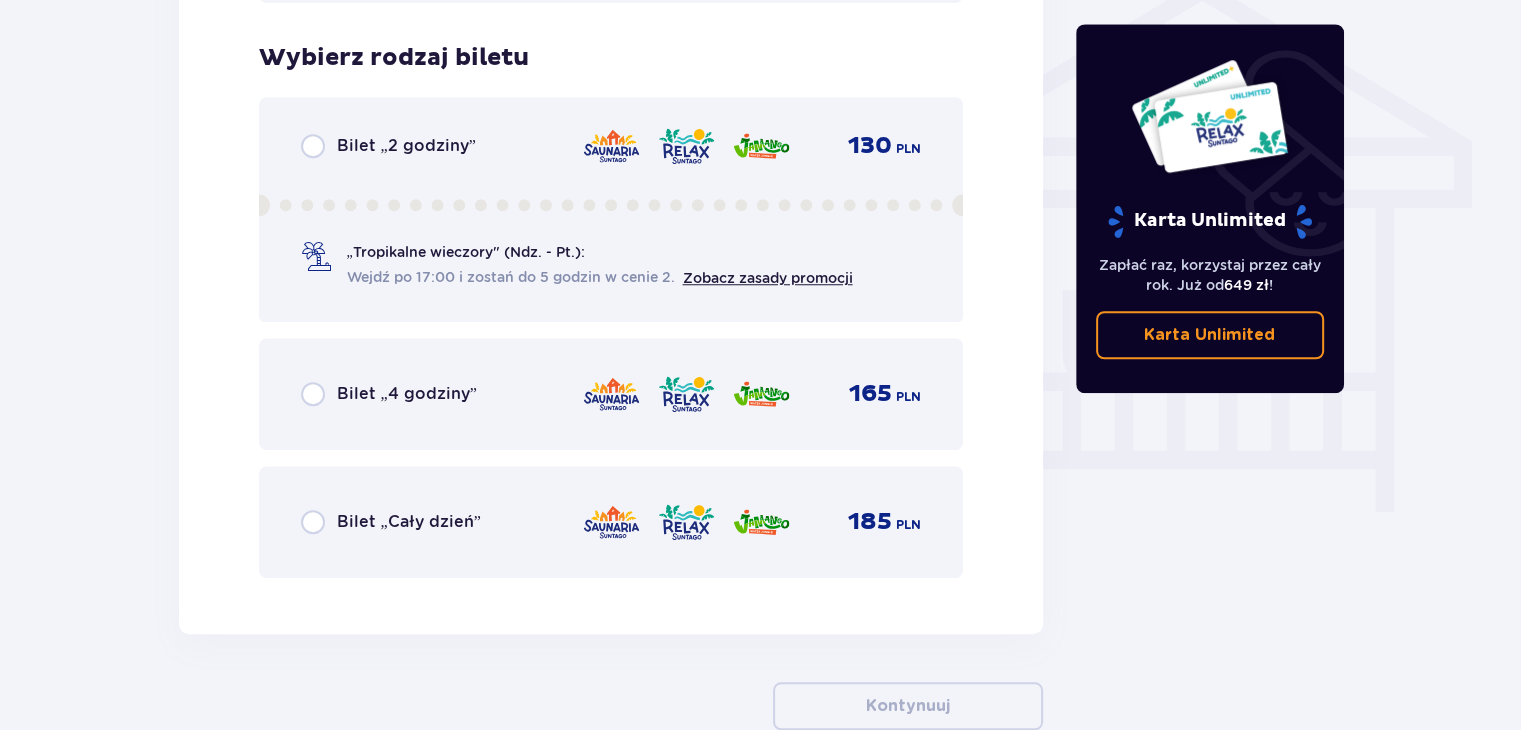 scroll, scrollTop: 1664, scrollLeft: 0, axis: vertical 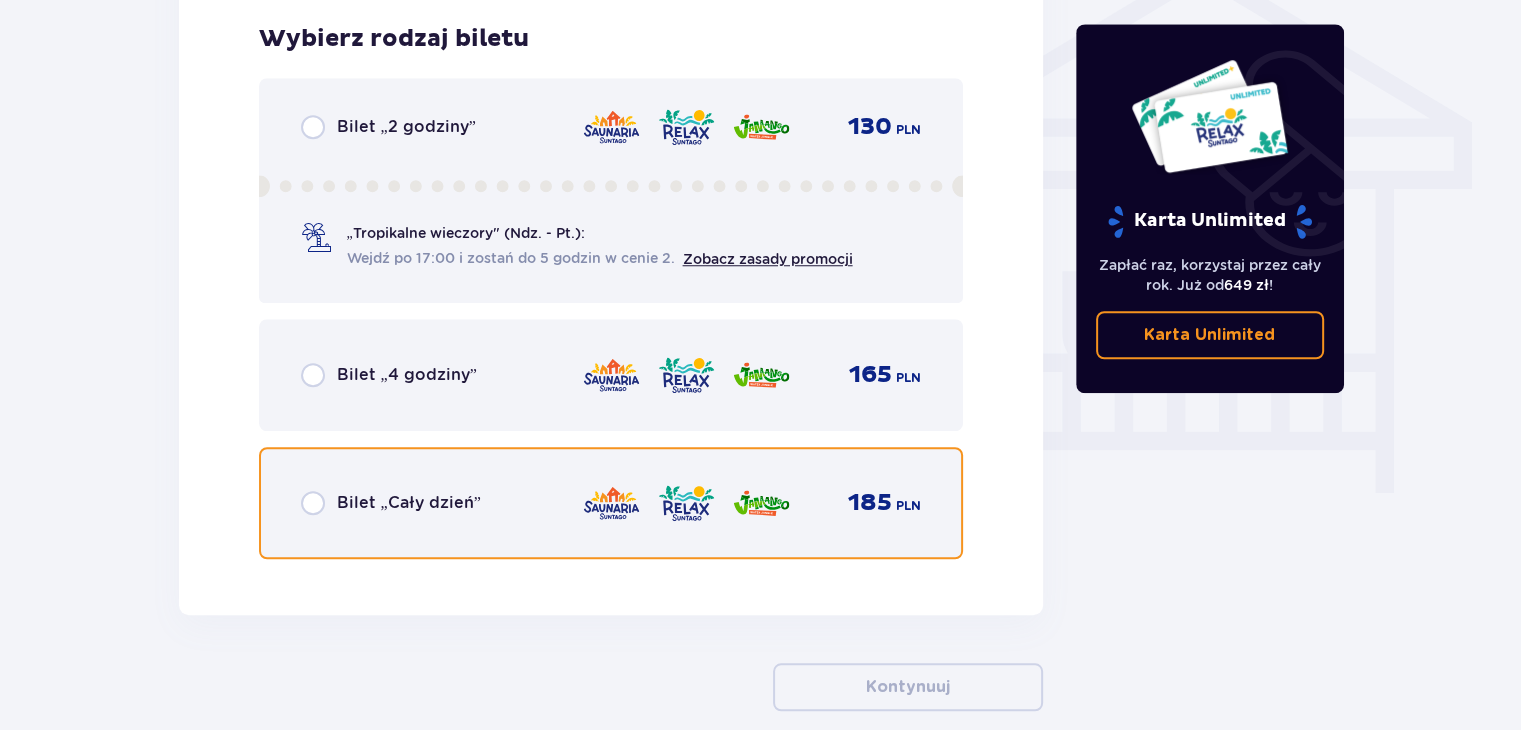 click at bounding box center [313, 503] 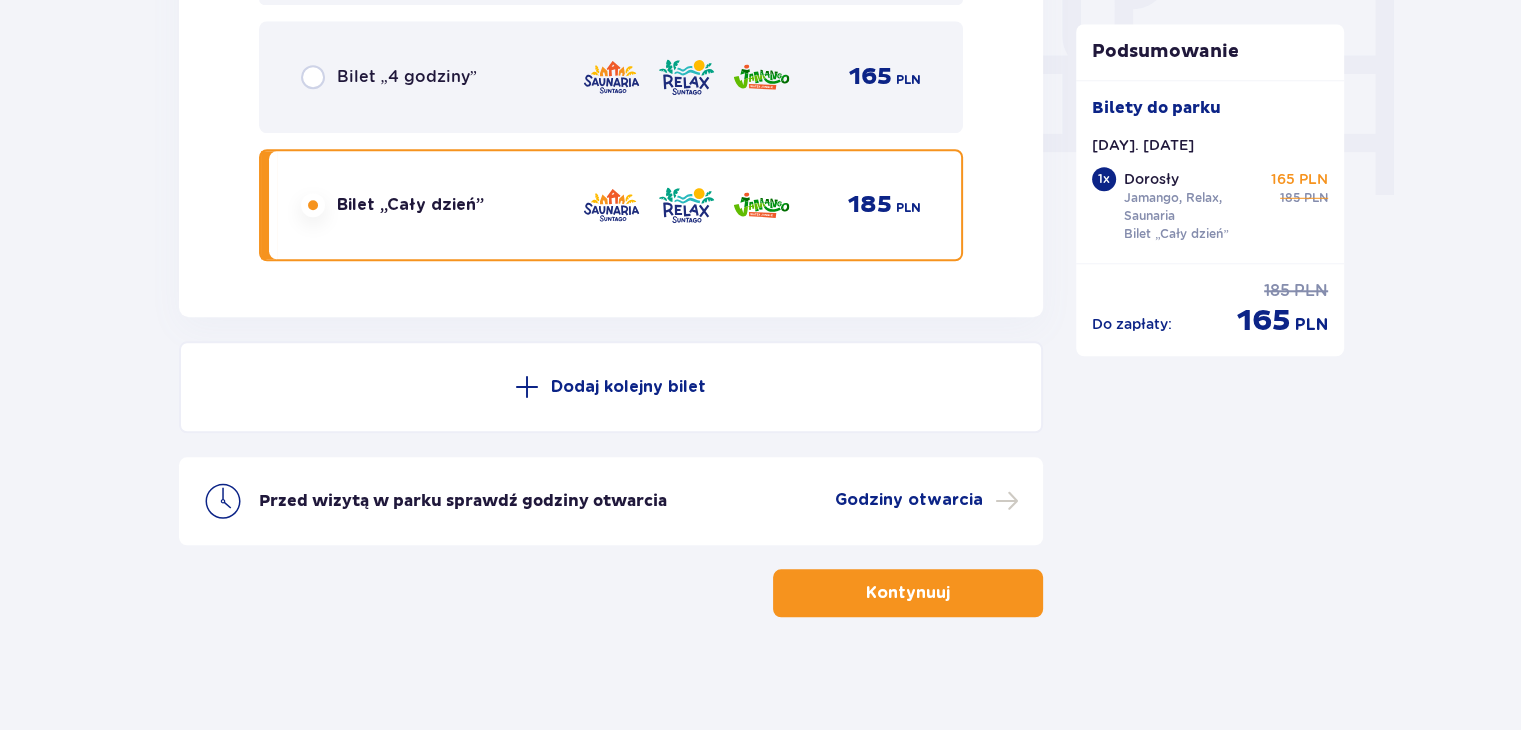 scroll, scrollTop: 1968, scrollLeft: 0, axis: vertical 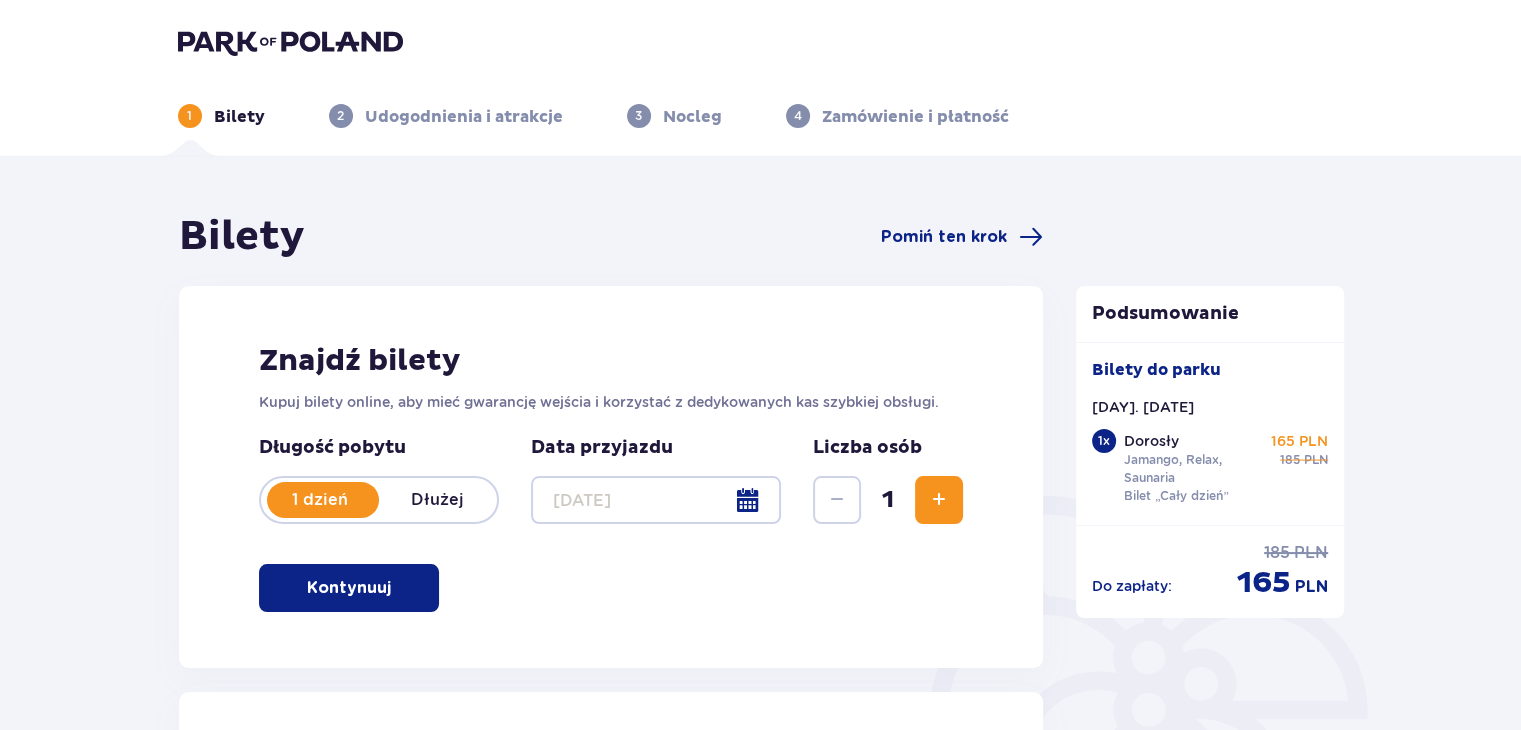 click at bounding box center (290, 42) 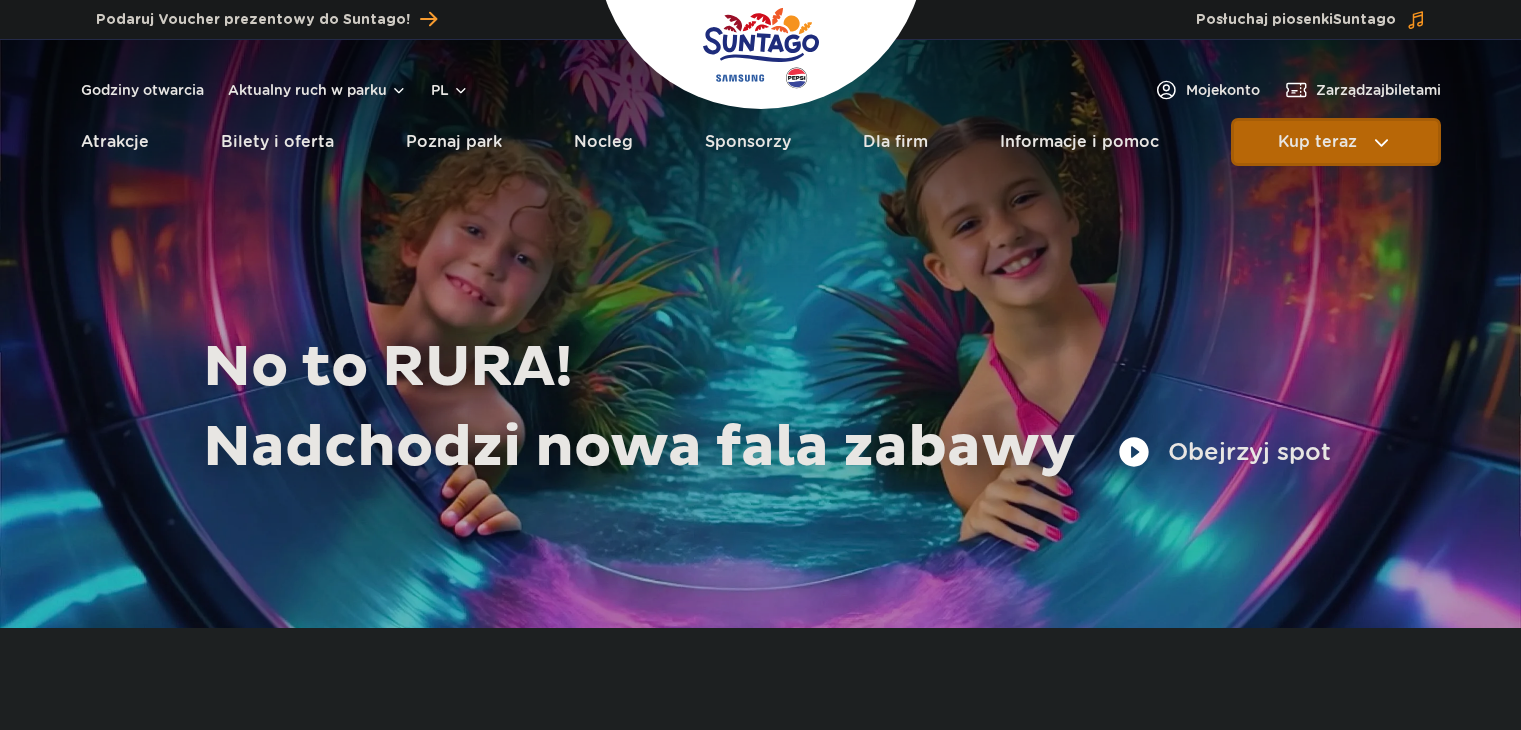 scroll, scrollTop: 0, scrollLeft: 0, axis: both 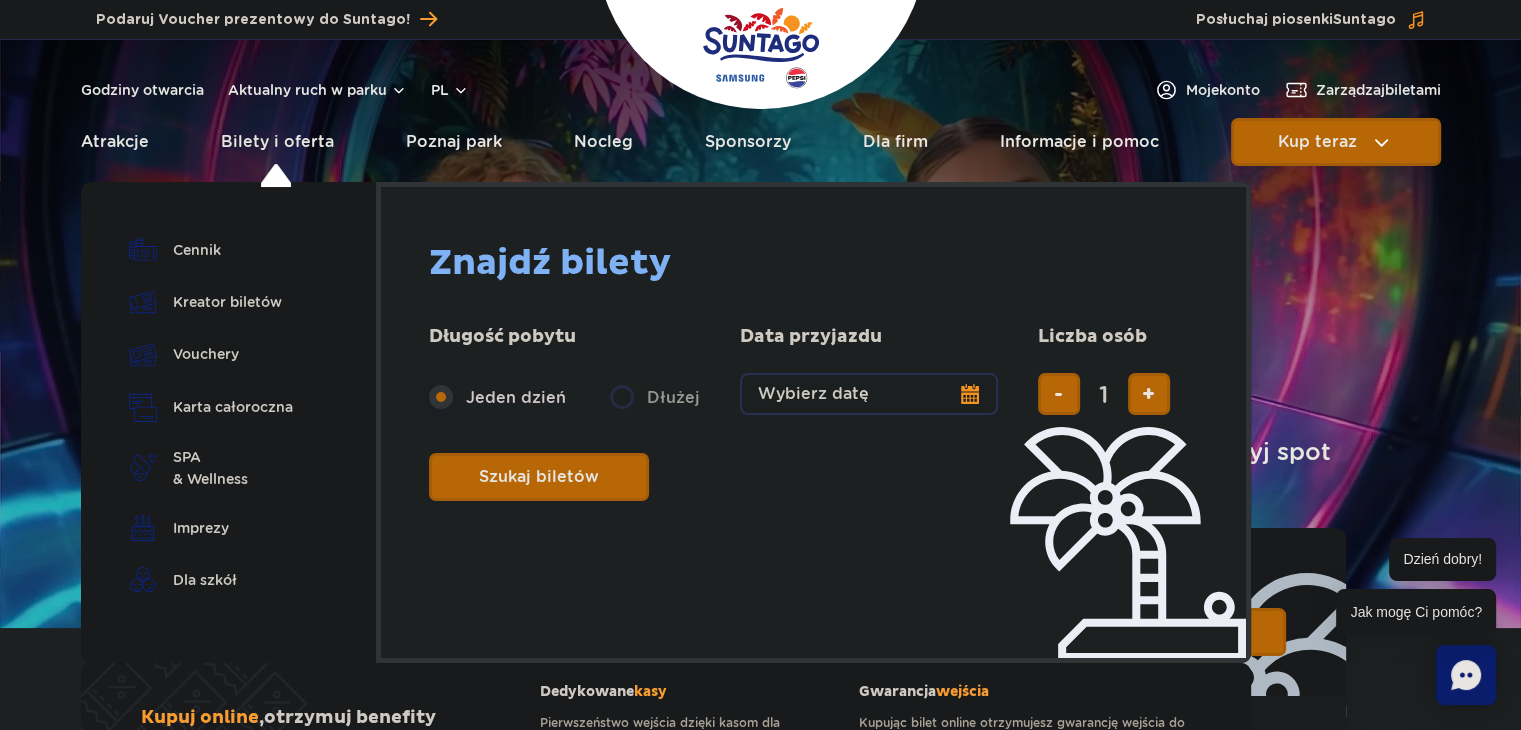 click on "Bilety i oferta" at bounding box center (277, 142) 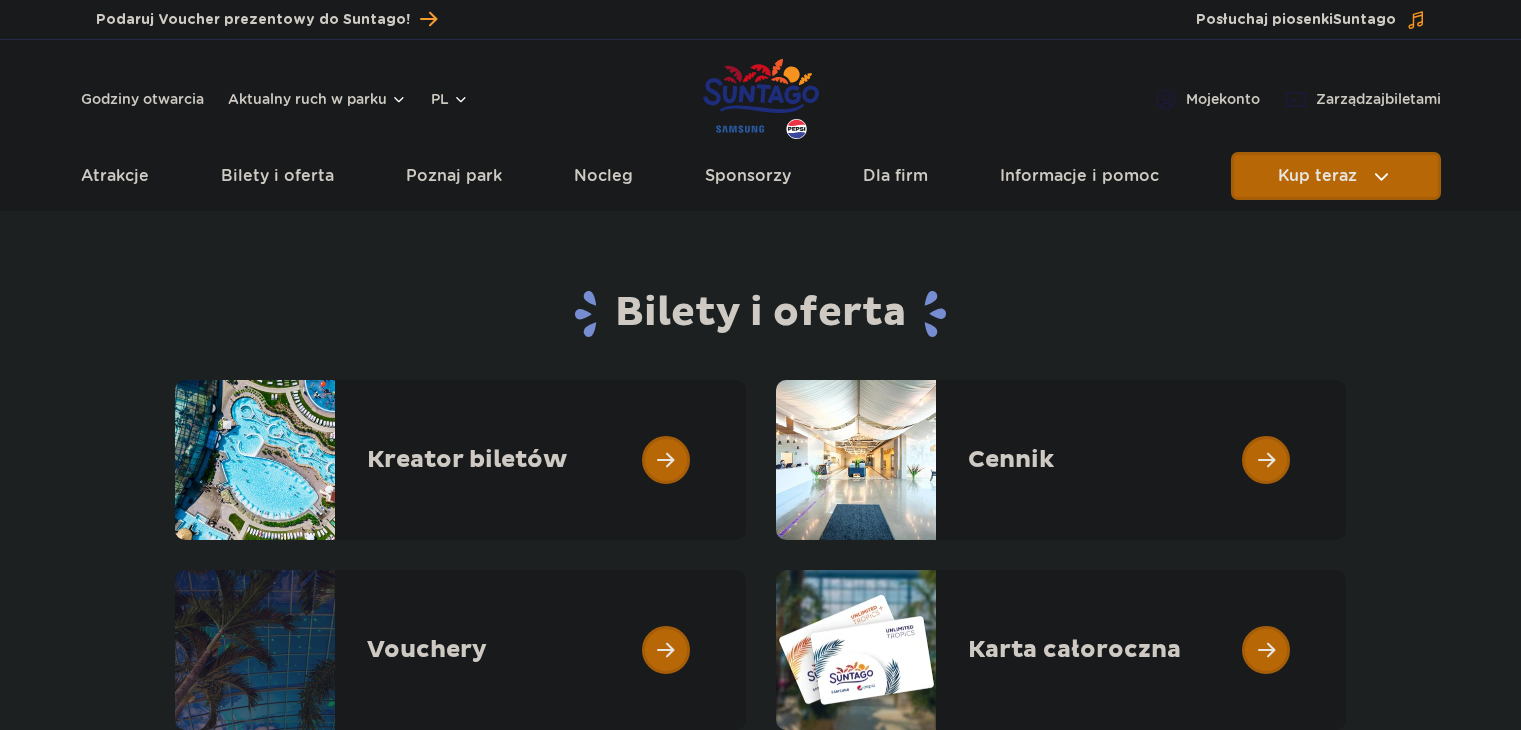 scroll, scrollTop: 0, scrollLeft: 0, axis: both 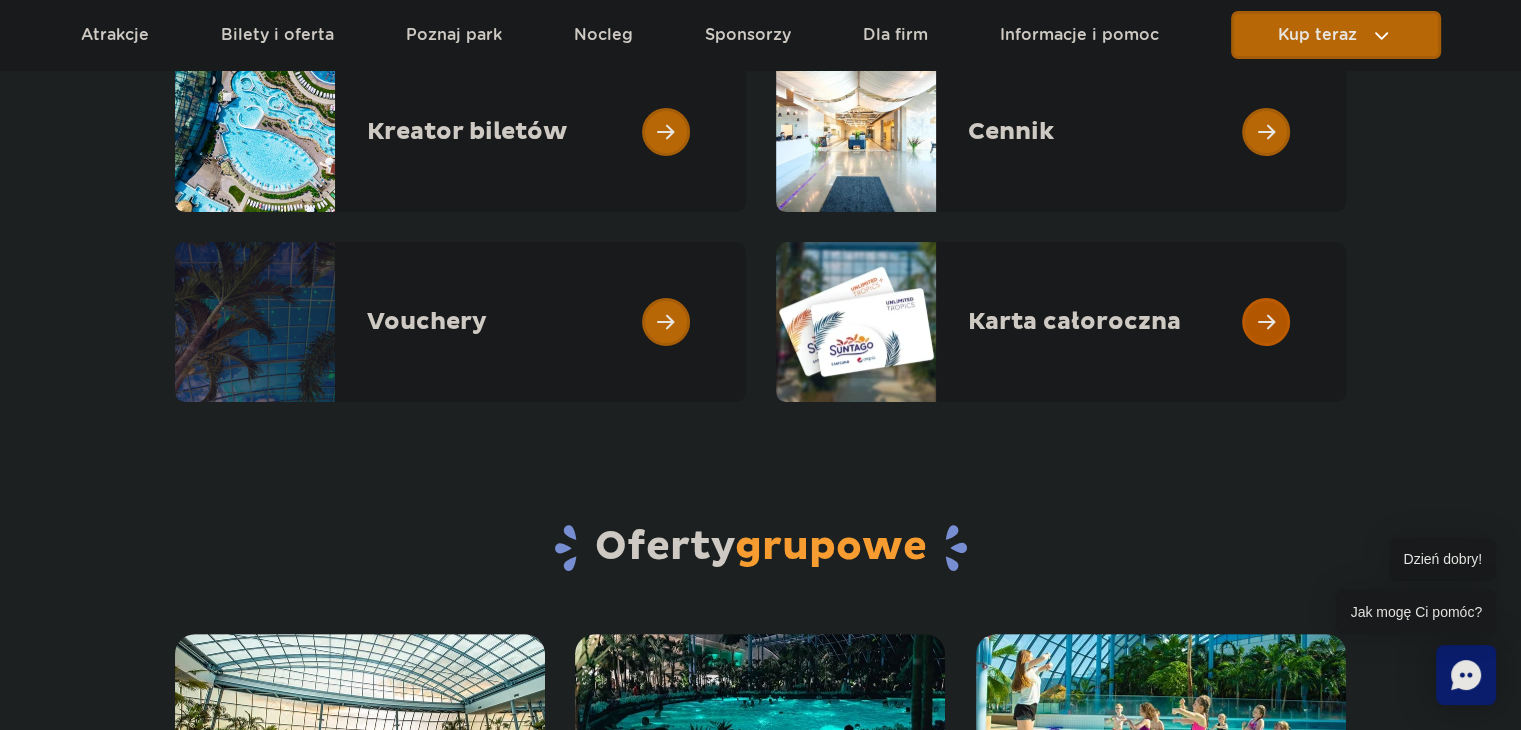 click at bounding box center (1346, 322) 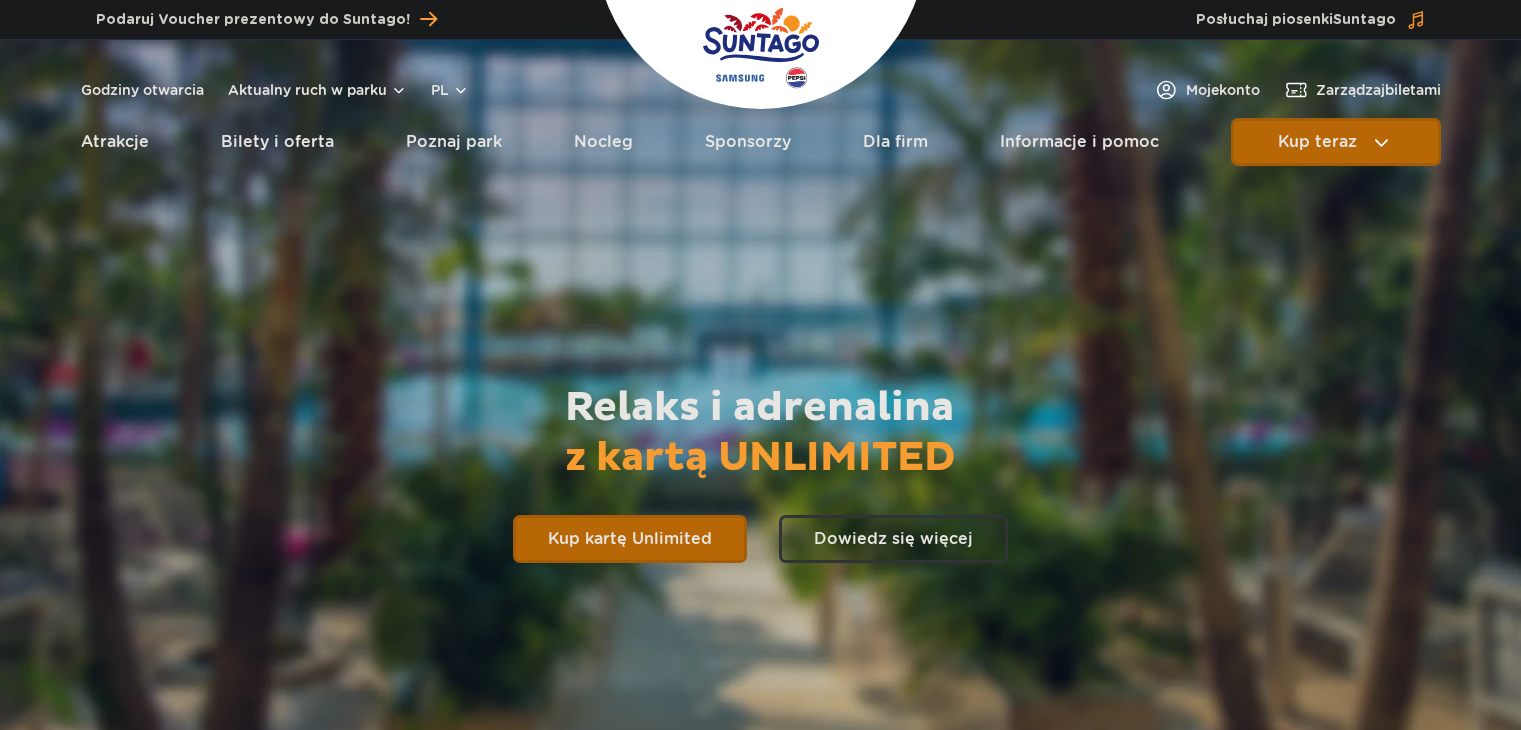 scroll, scrollTop: 0, scrollLeft: 0, axis: both 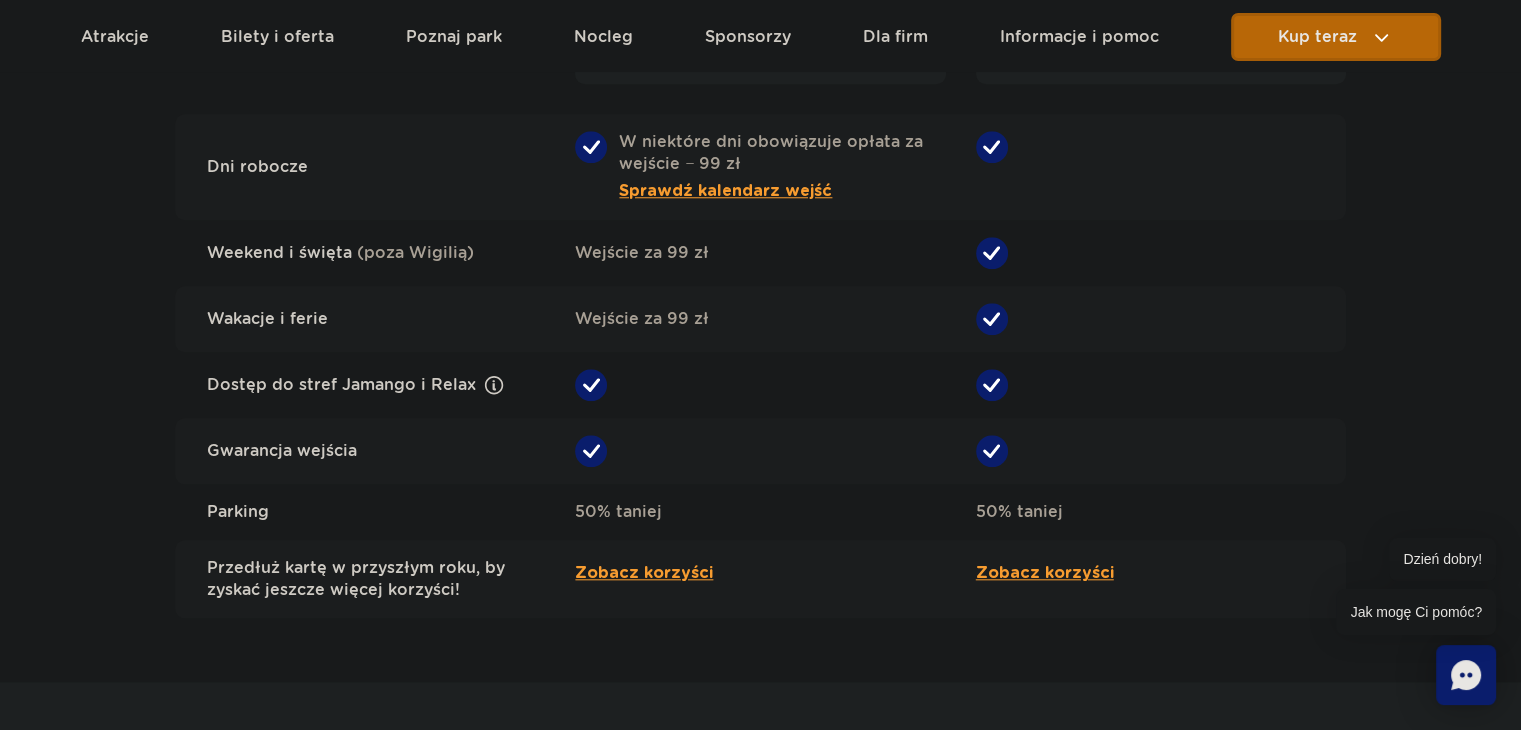 click on "Zobacz korzyści" at bounding box center [760, 579] 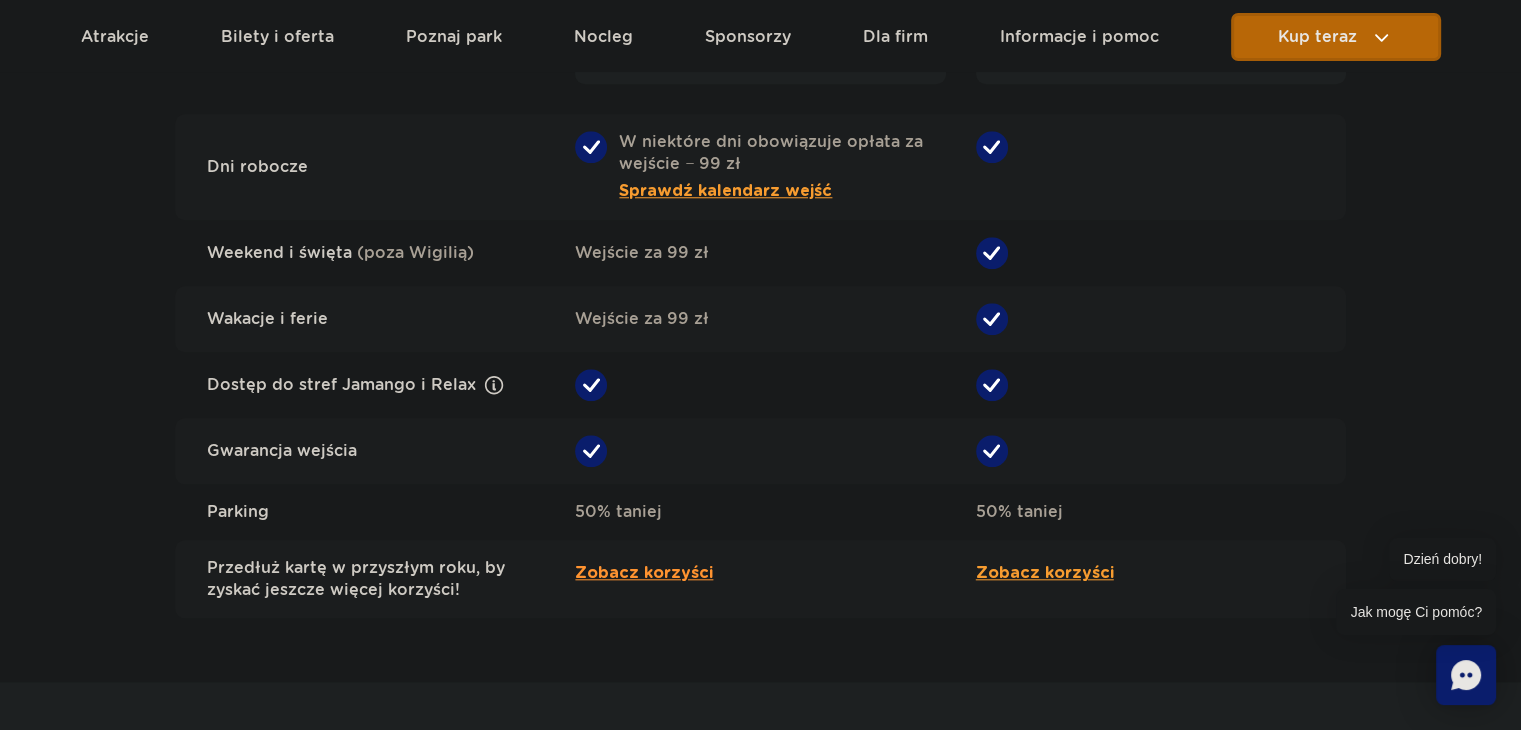 click on "Zobacz korzyści" at bounding box center (644, 573) 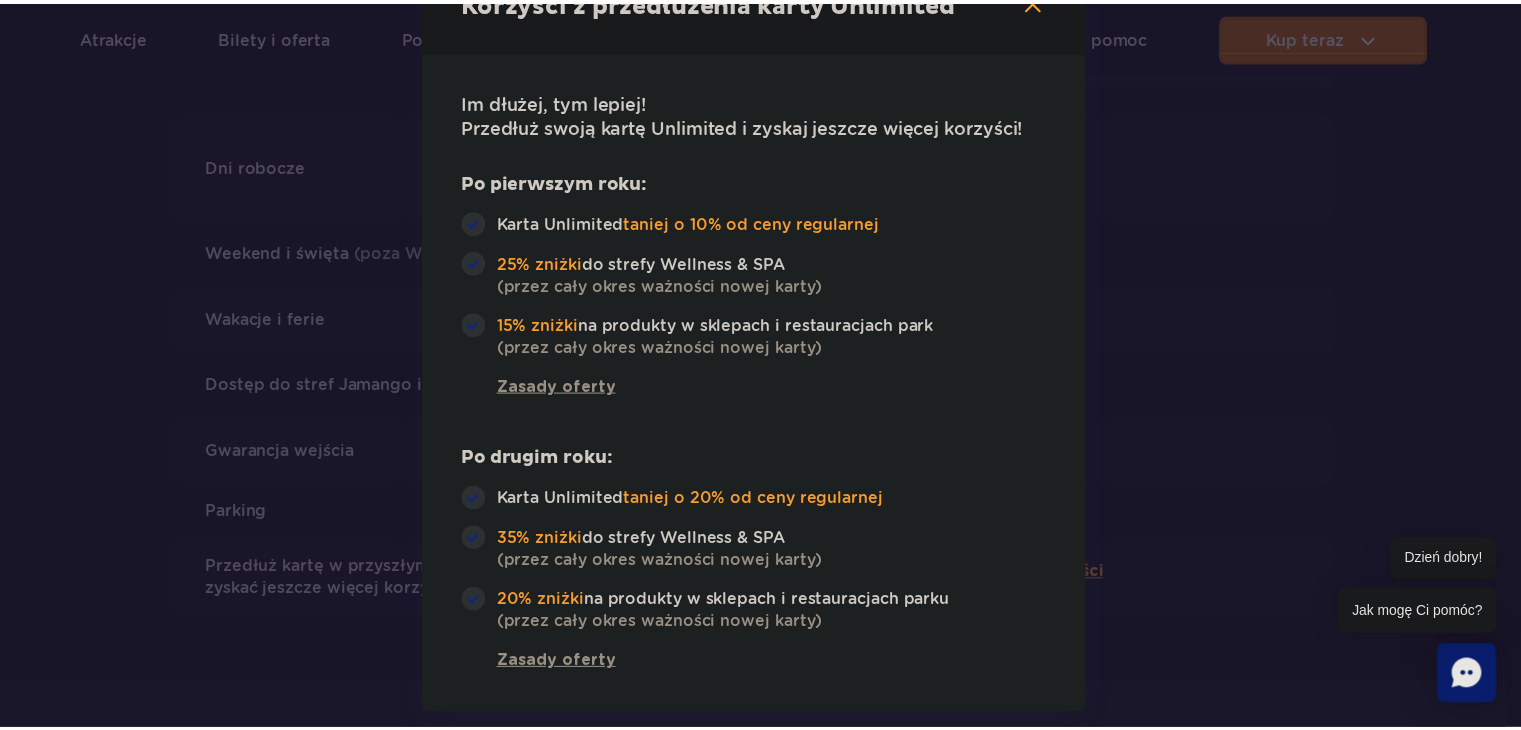 scroll, scrollTop: 0, scrollLeft: 0, axis: both 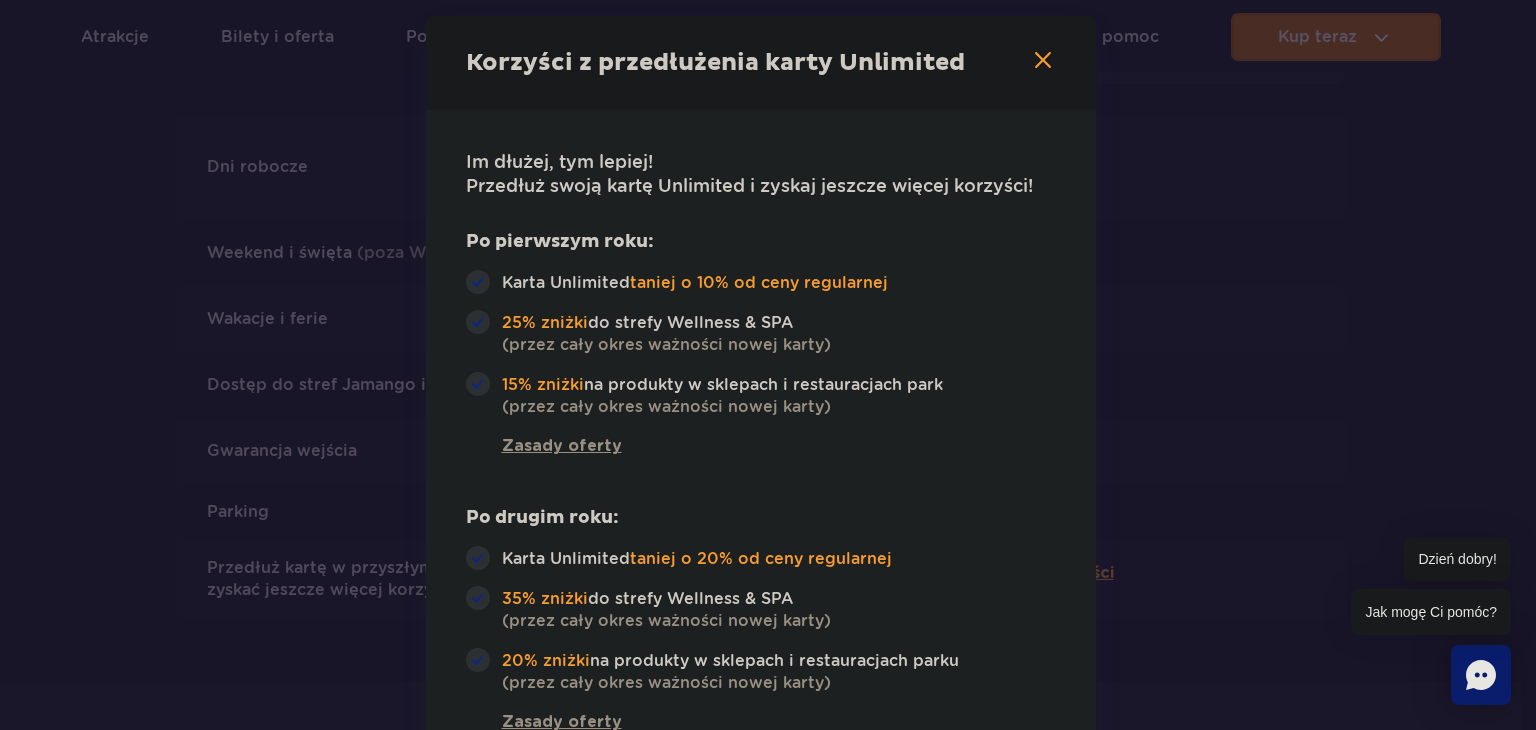 click 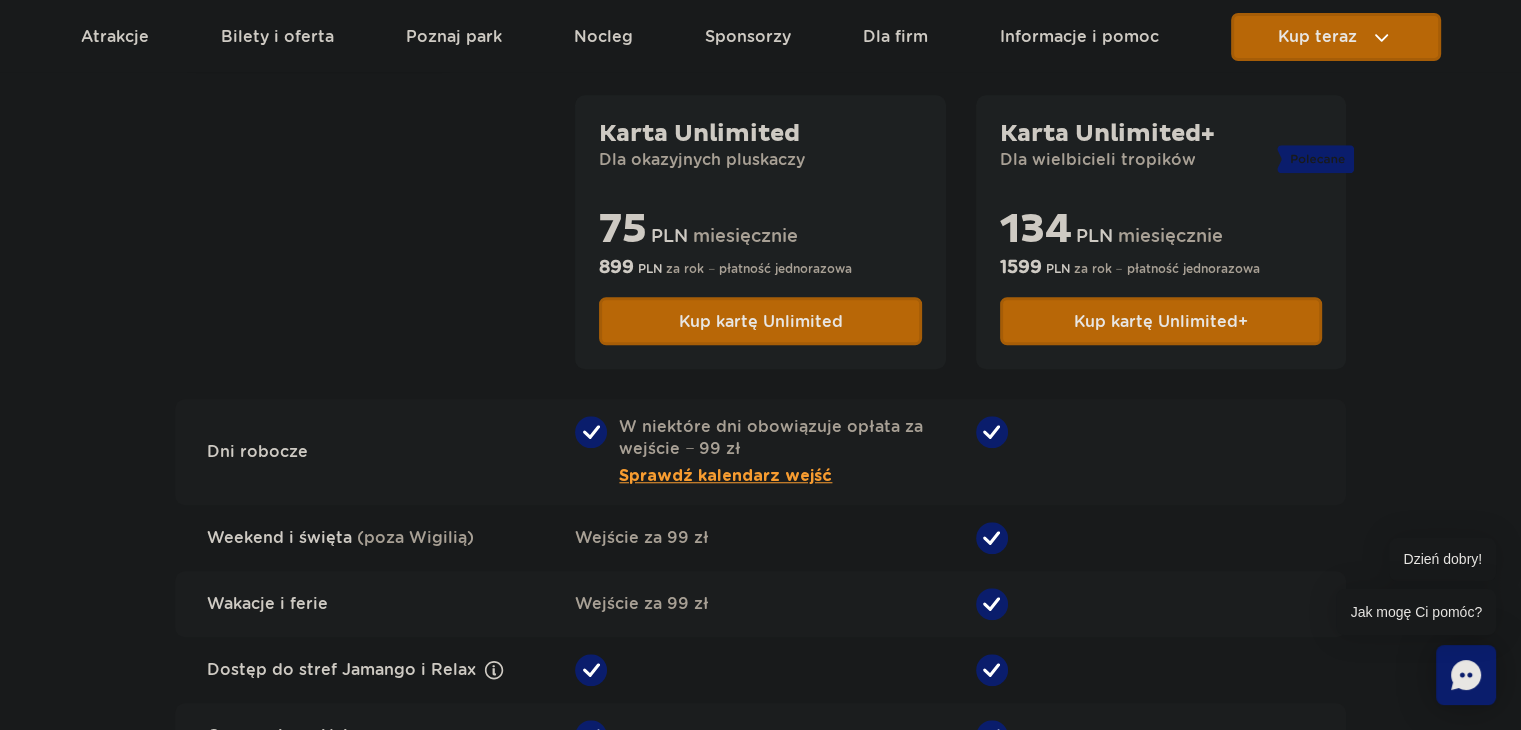 scroll, scrollTop: 1541, scrollLeft: 0, axis: vertical 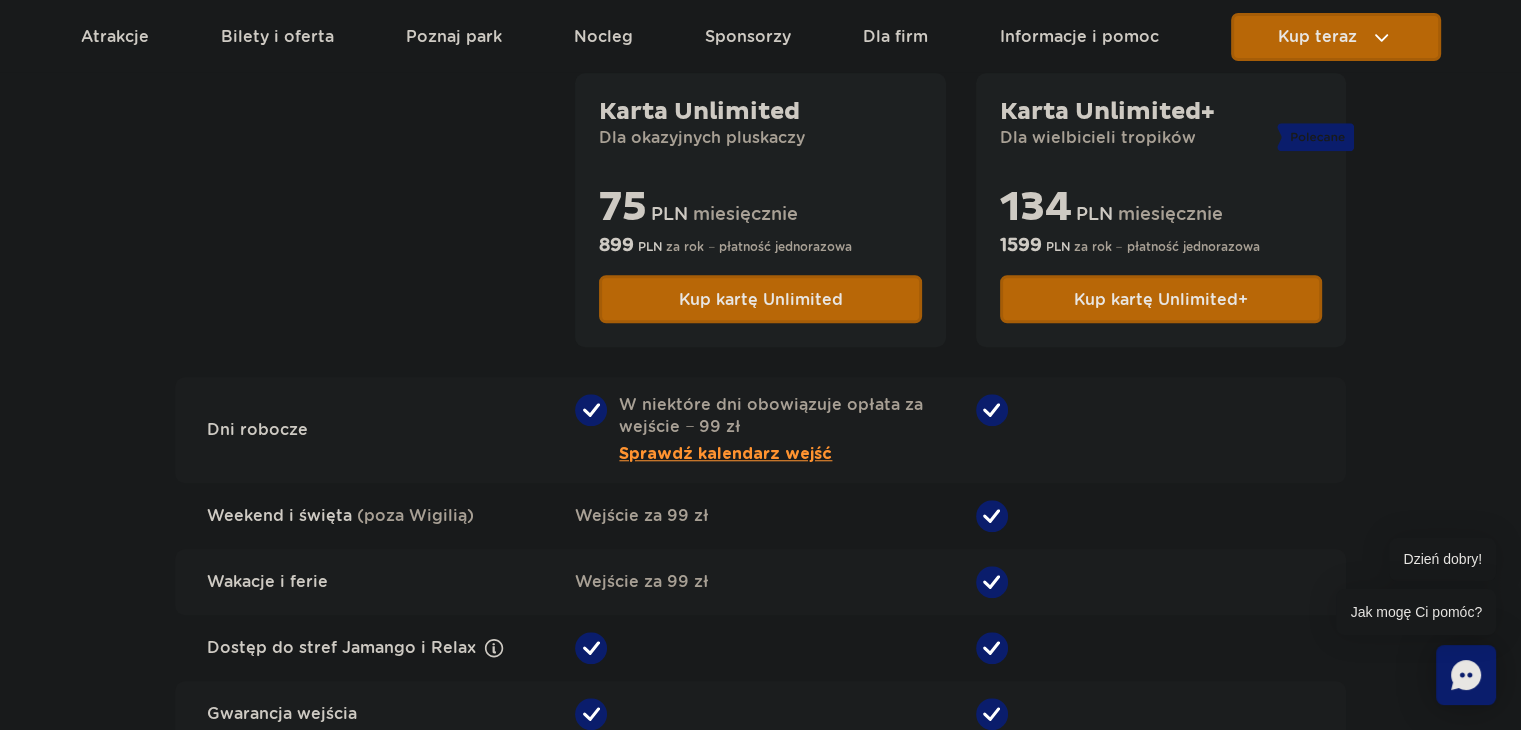 click on "Sprawdź kalendarz wejść" at bounding box center (725, 454) 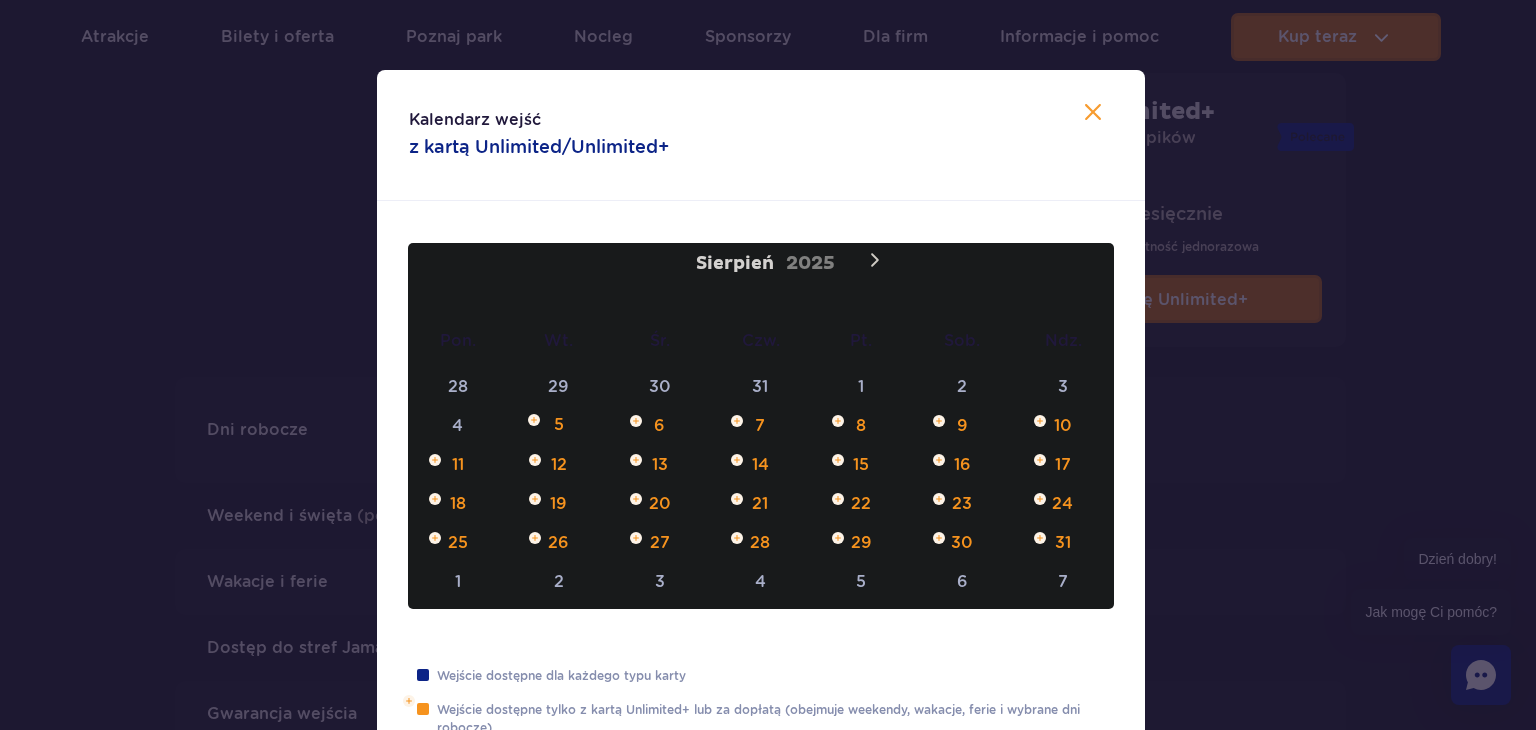 click 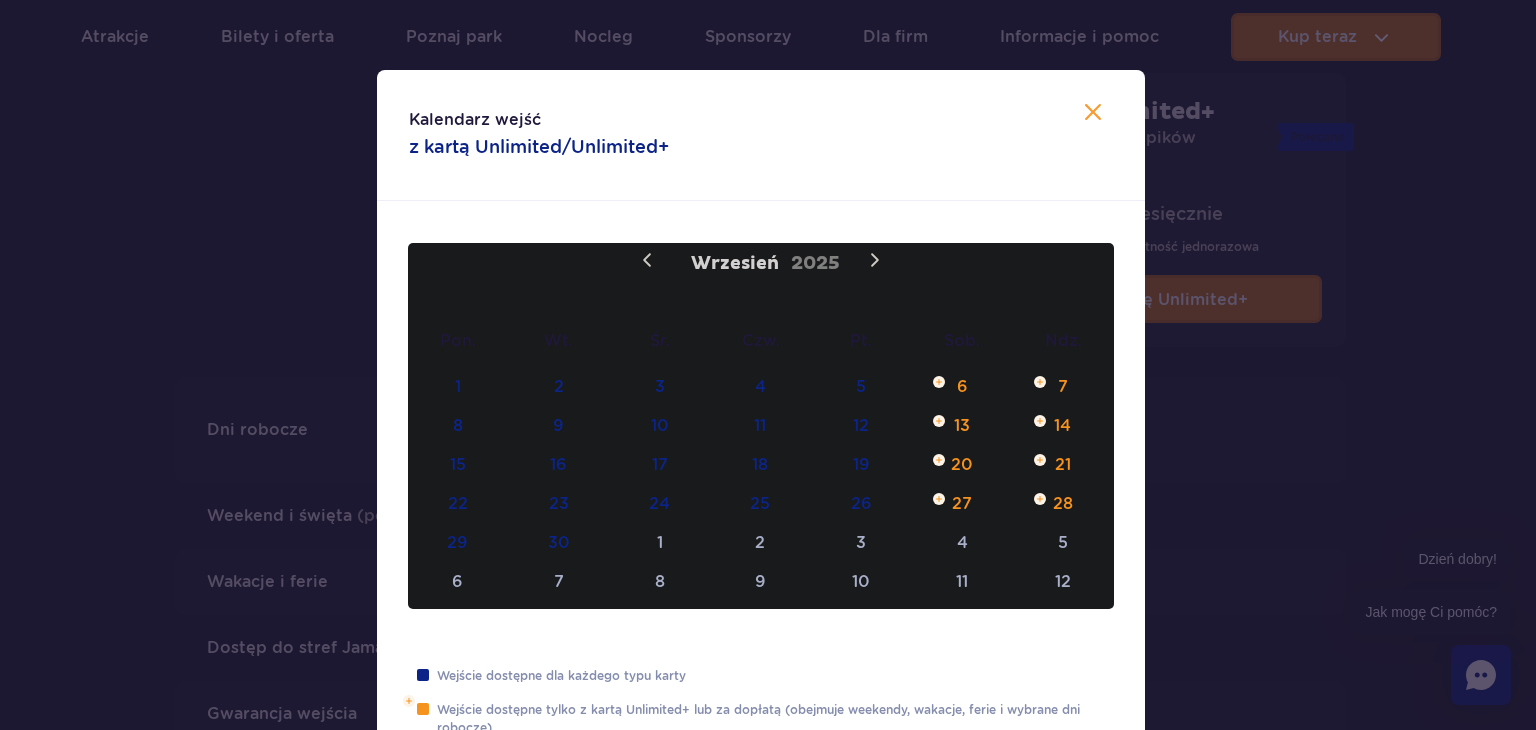 click 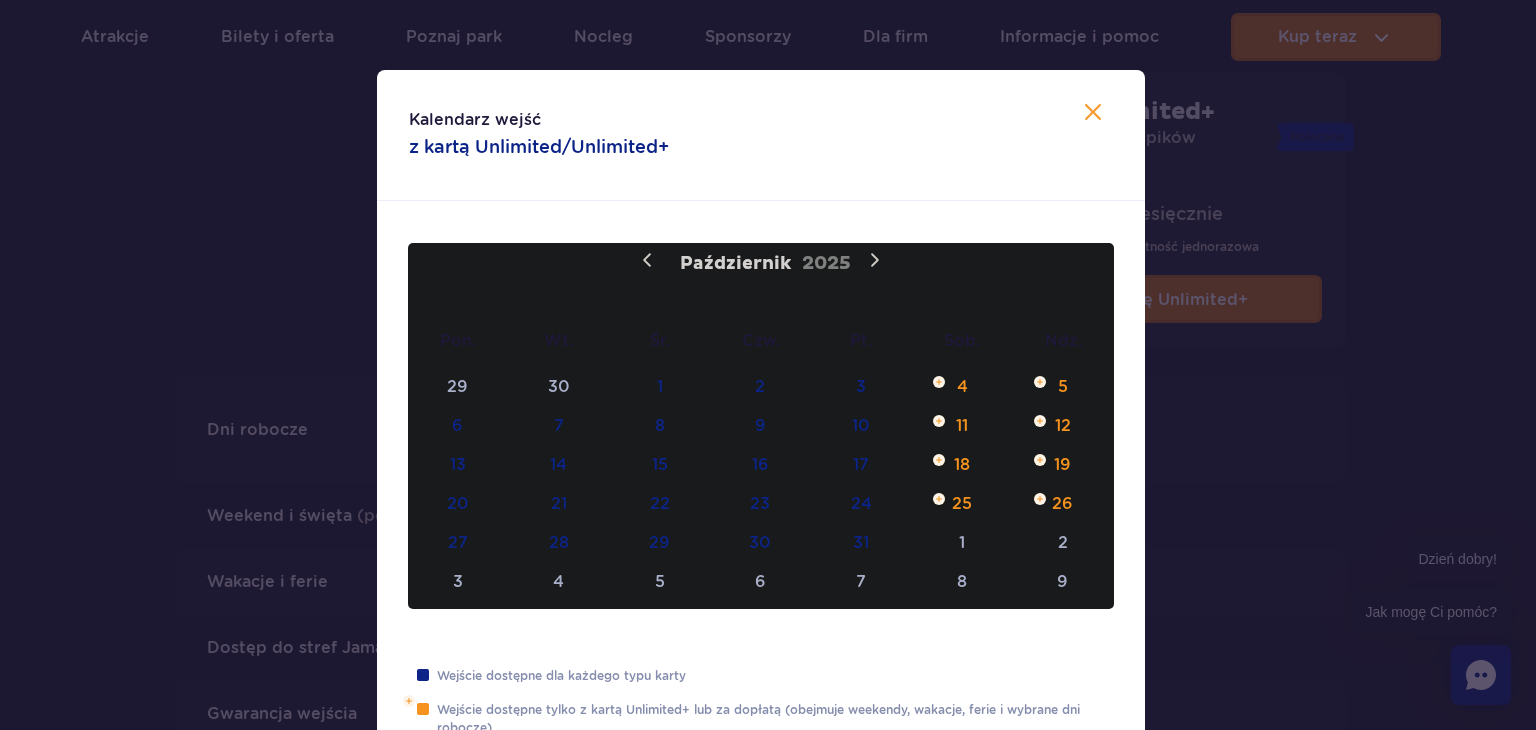click 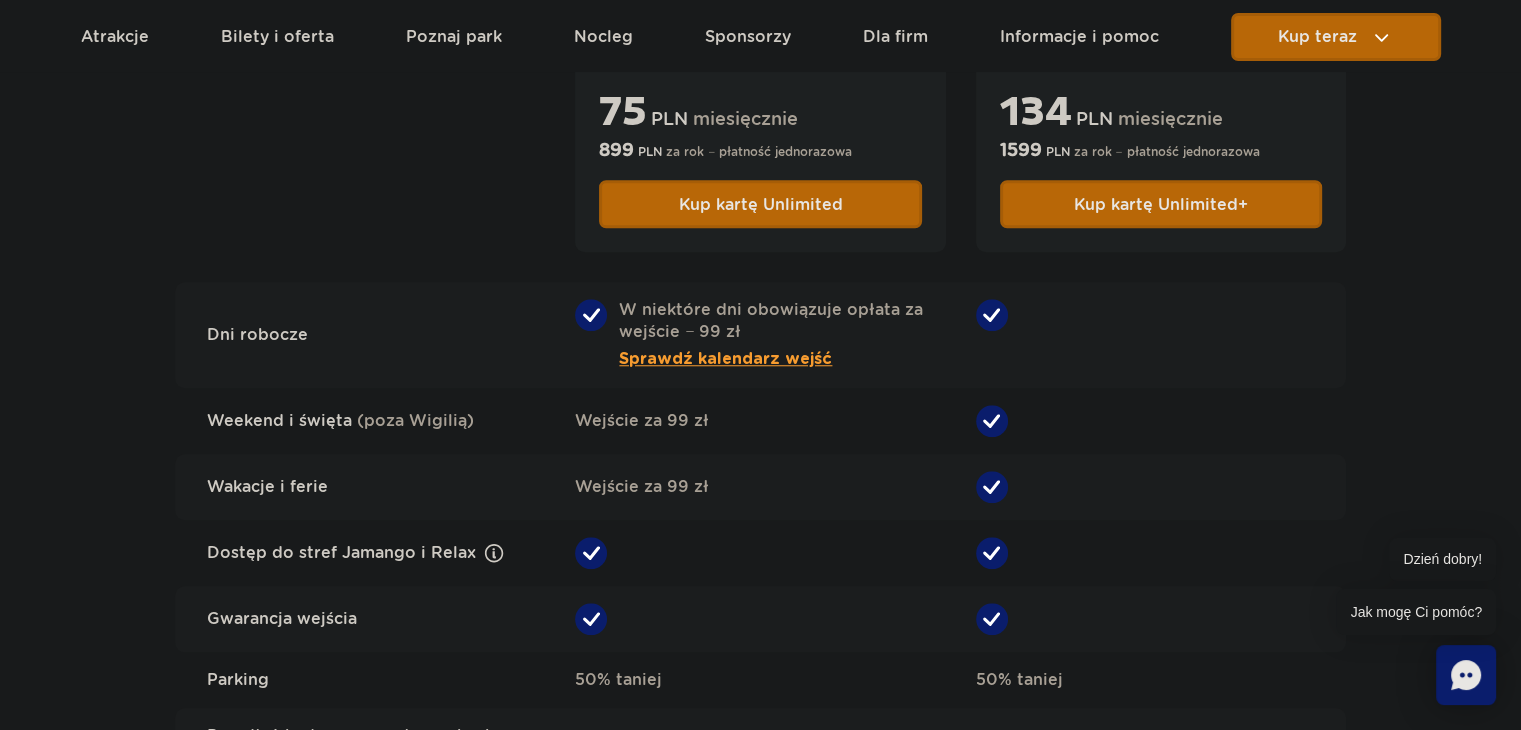 scroll, scrollTop: 1608, scrollLeft: 0, axis: vertical 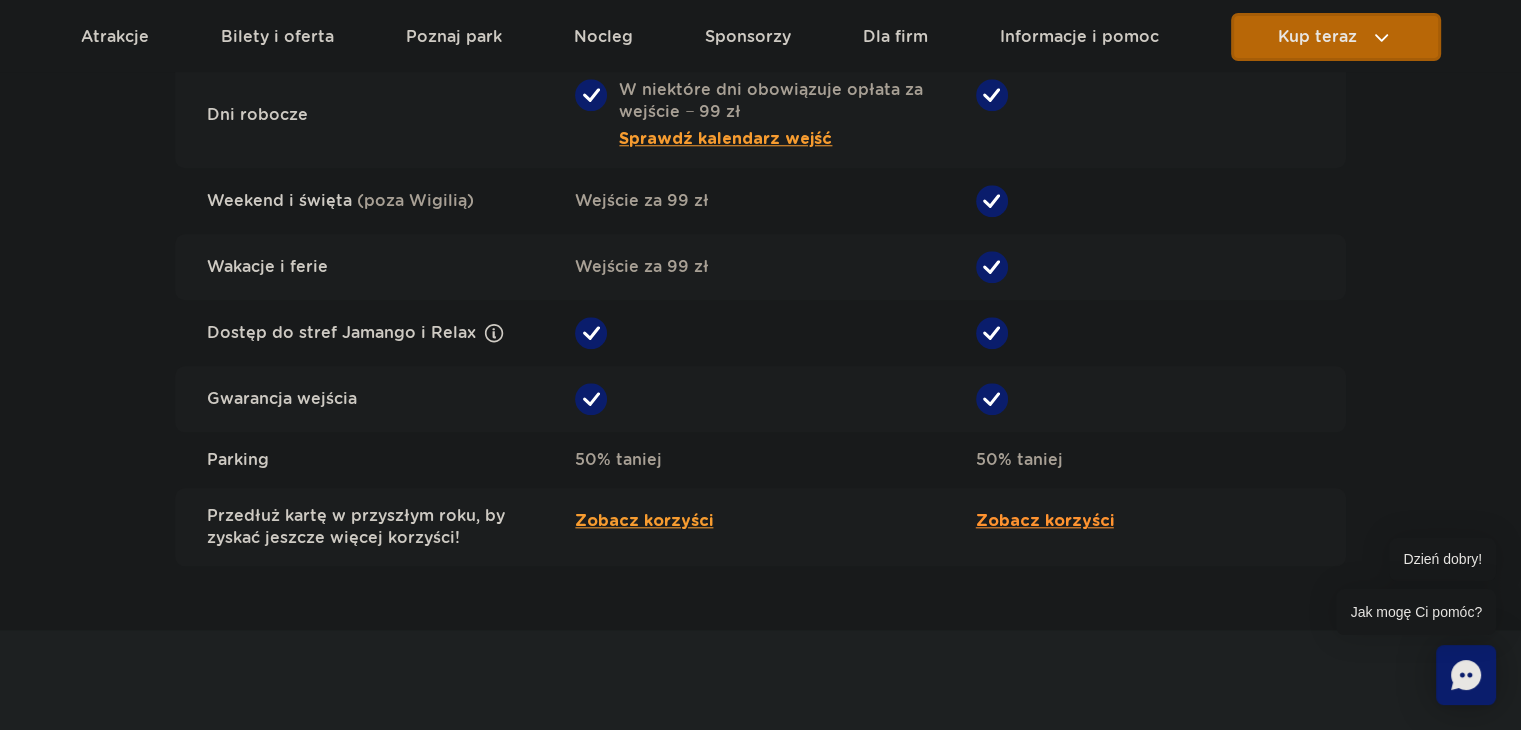 click on "Zobacz korzyści" at bounding box center (1045, 521) 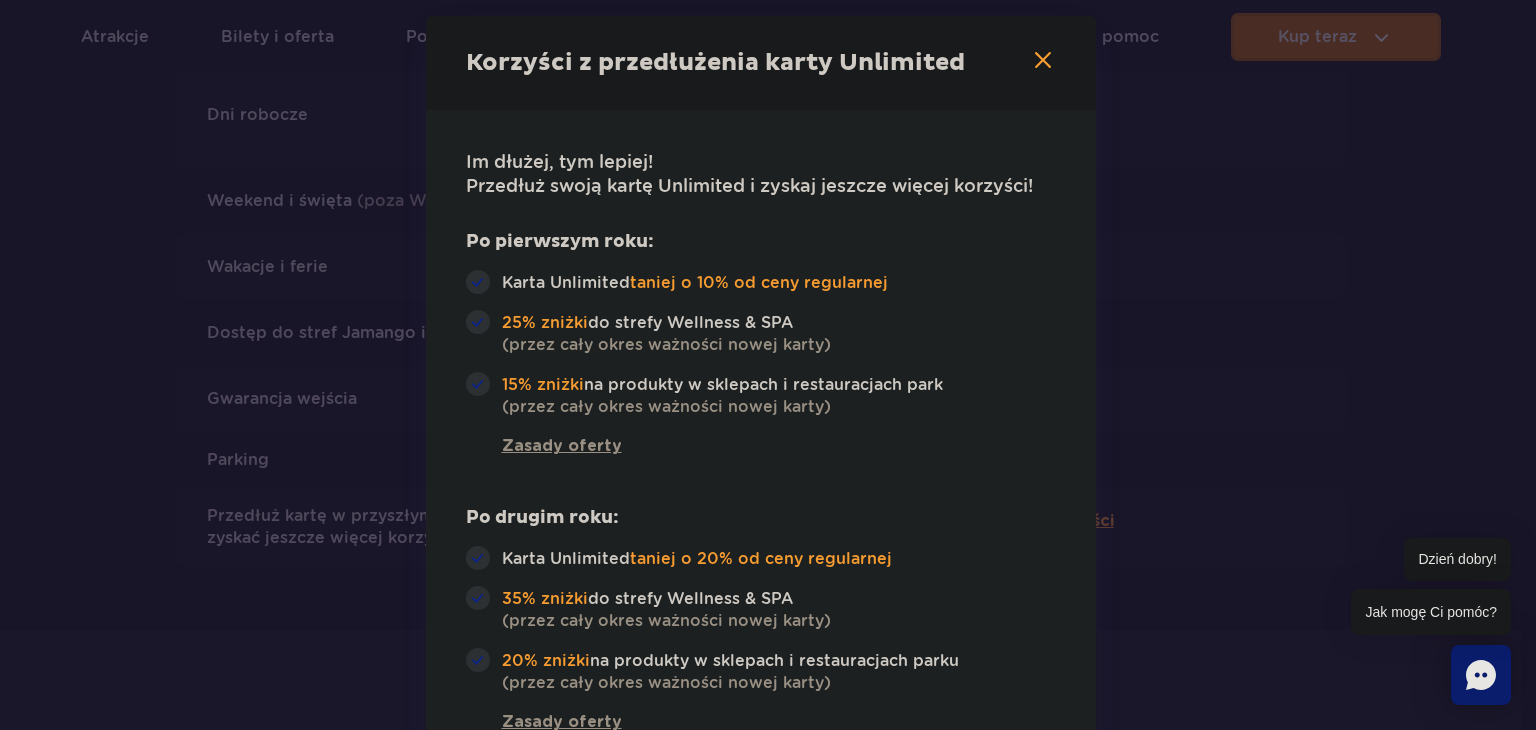 click on "Korzyści z przedłużenia karty Unlimited" at bounding box center [761, 63] 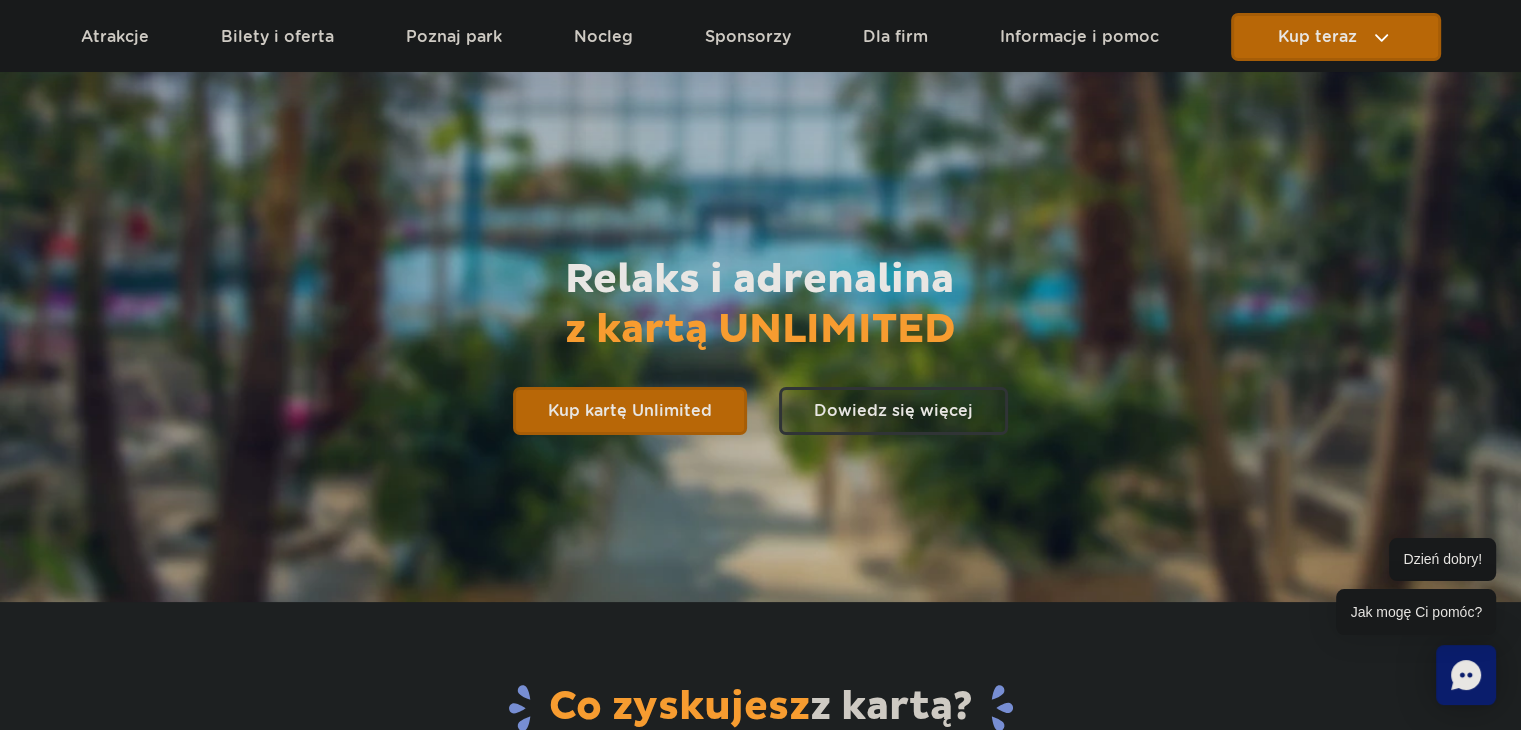 scroll, scrollTop: 0, scrollLeft: 0, axis: both 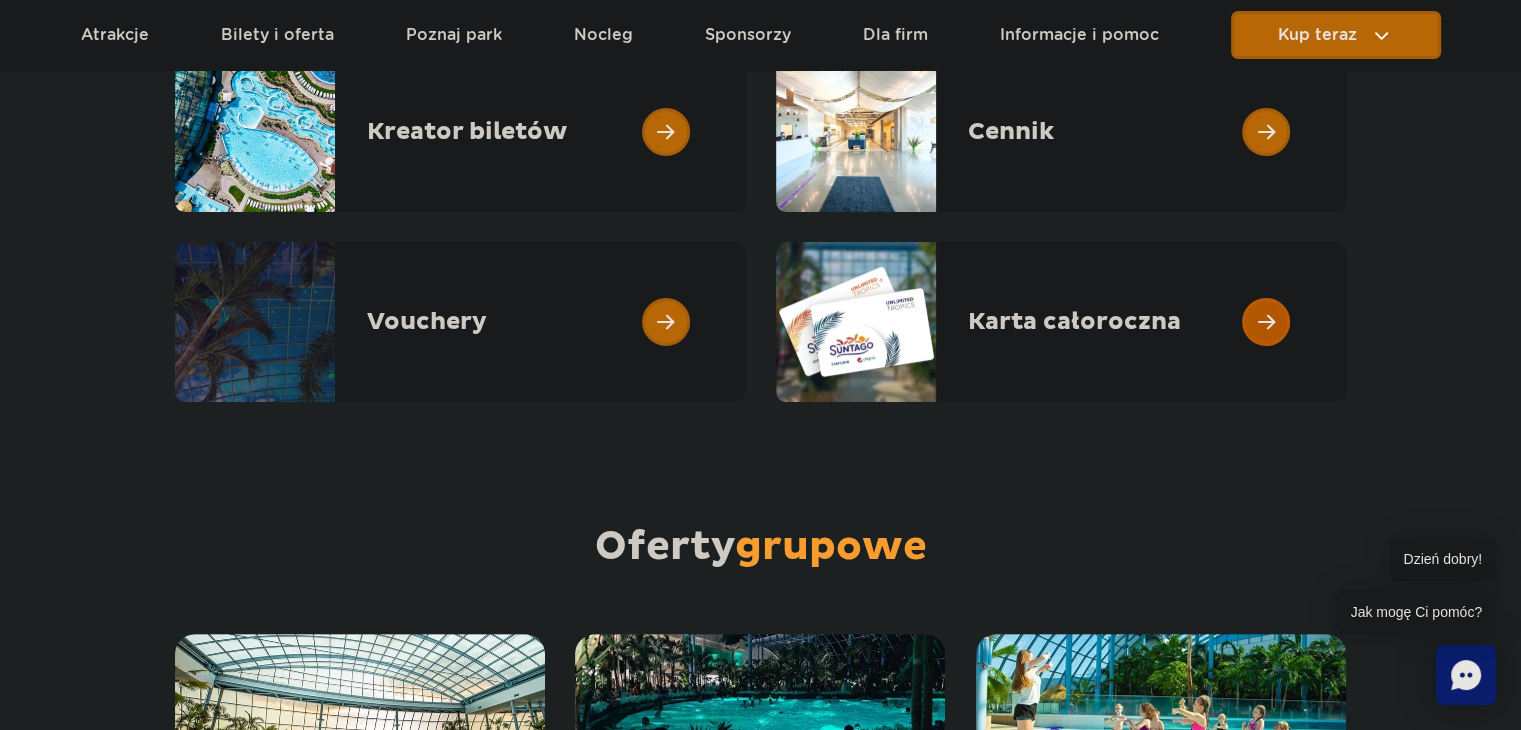 click at bounding box center (1346, 322) 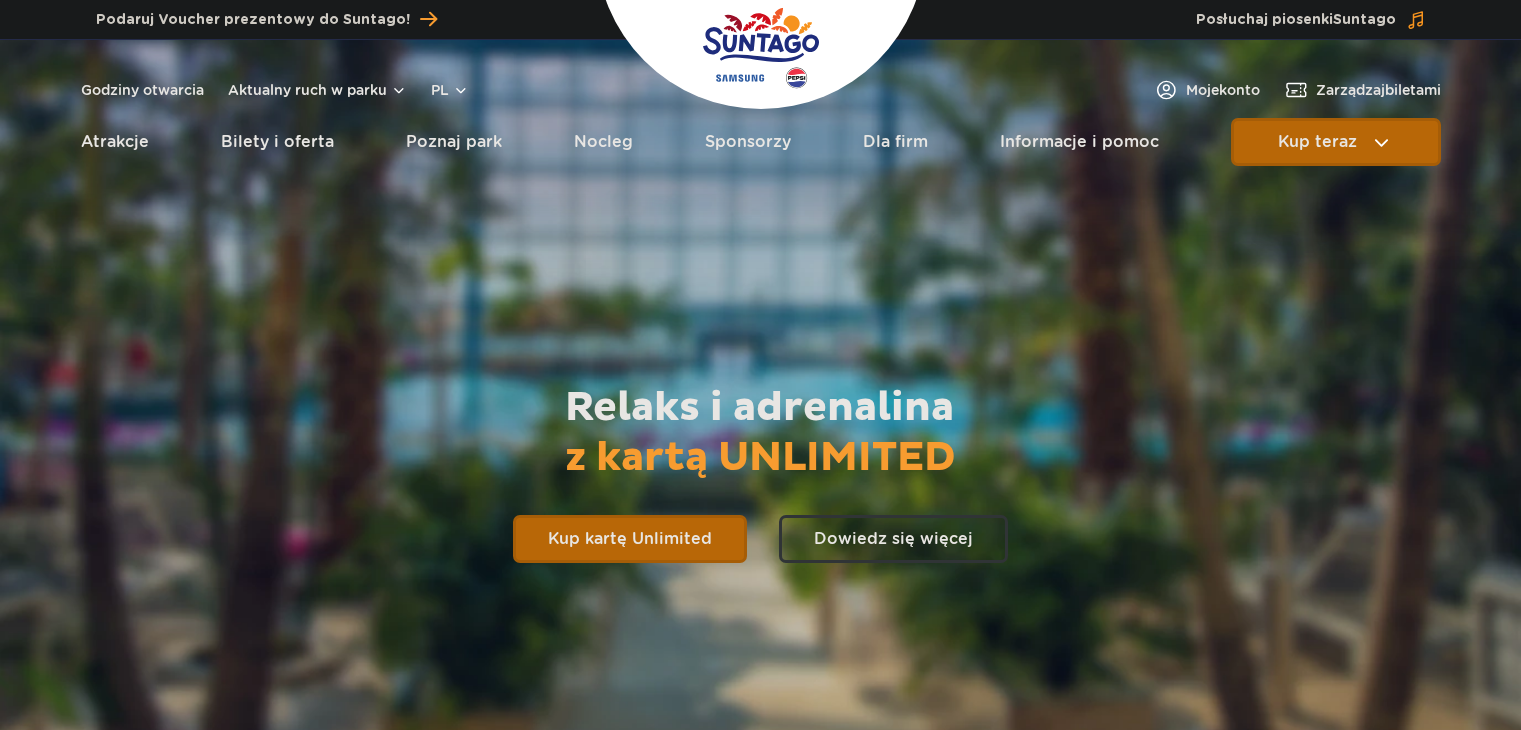 scroll, scrollTop: 0, scrollLeft: 0, axis: both 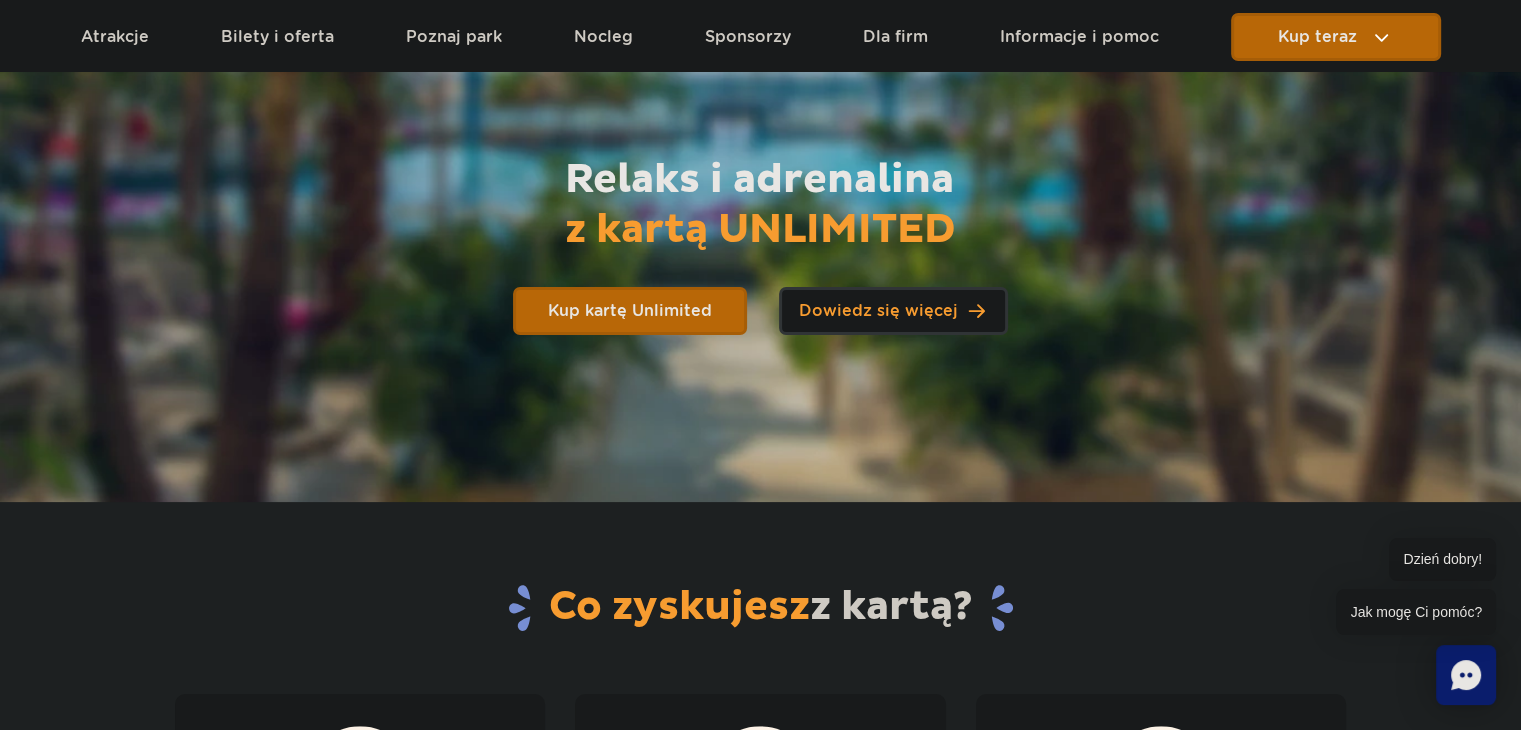 click on "Dowiedz się więcej" at bounding box center [893, 311] 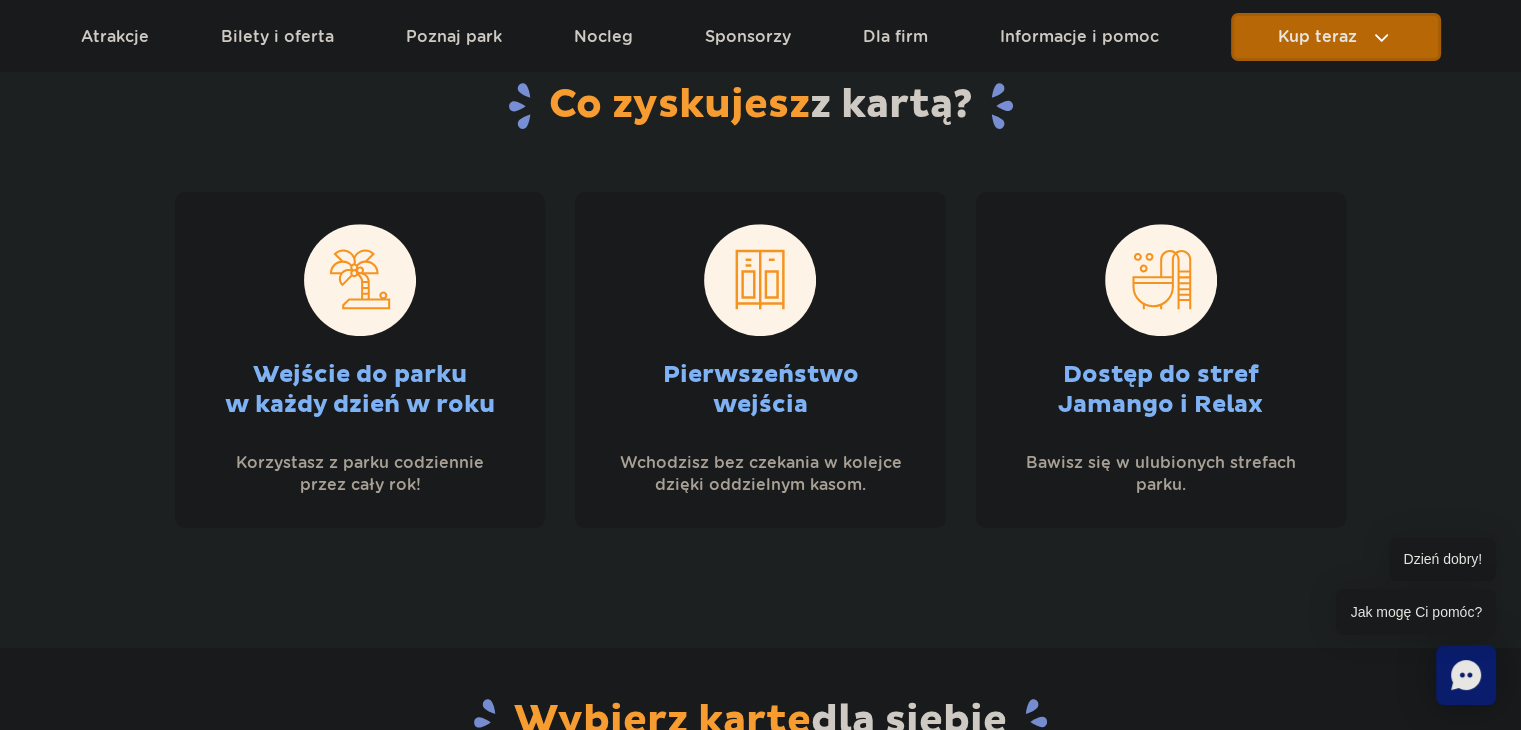 scroll, scrollTop: 1368, scrollLeft: 0, axis: vertical 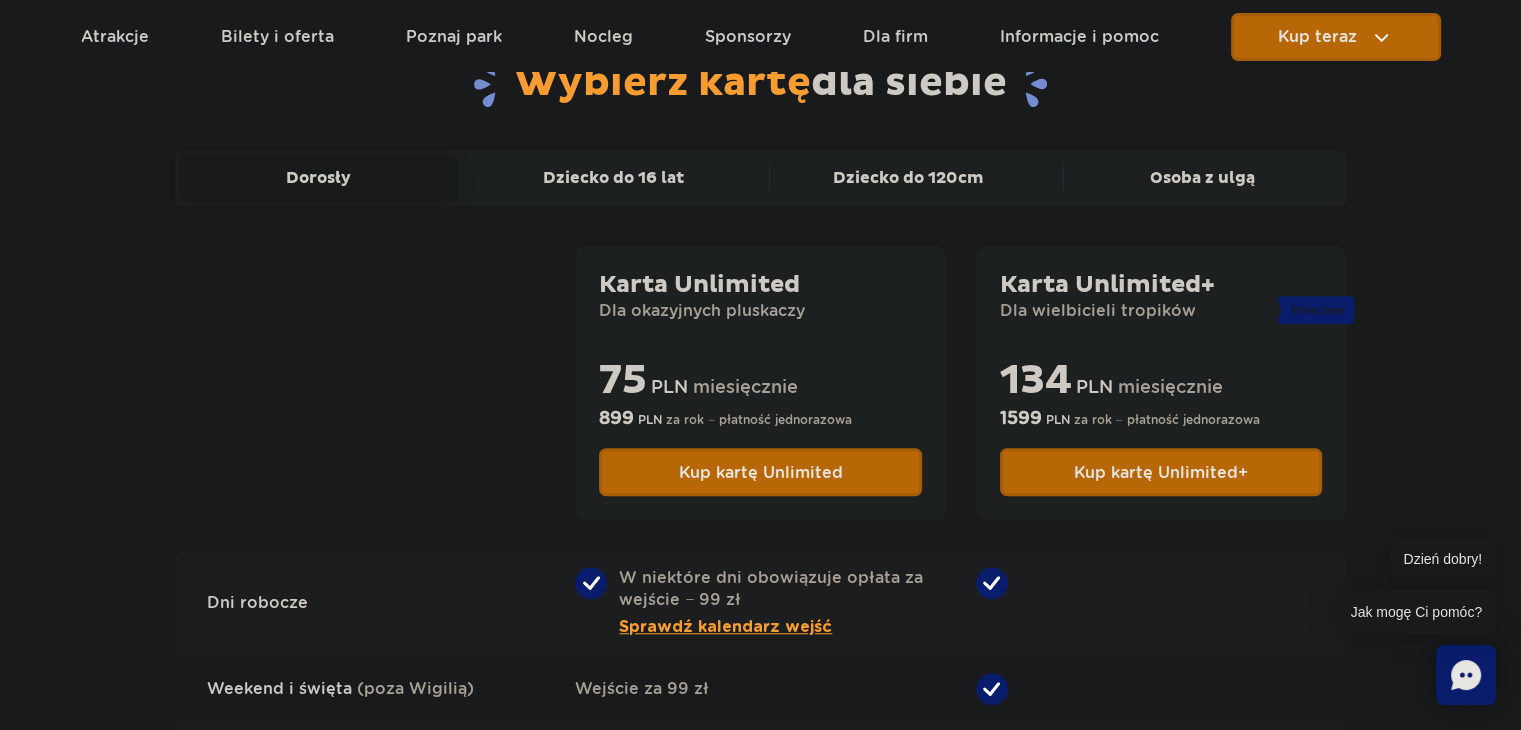 click 